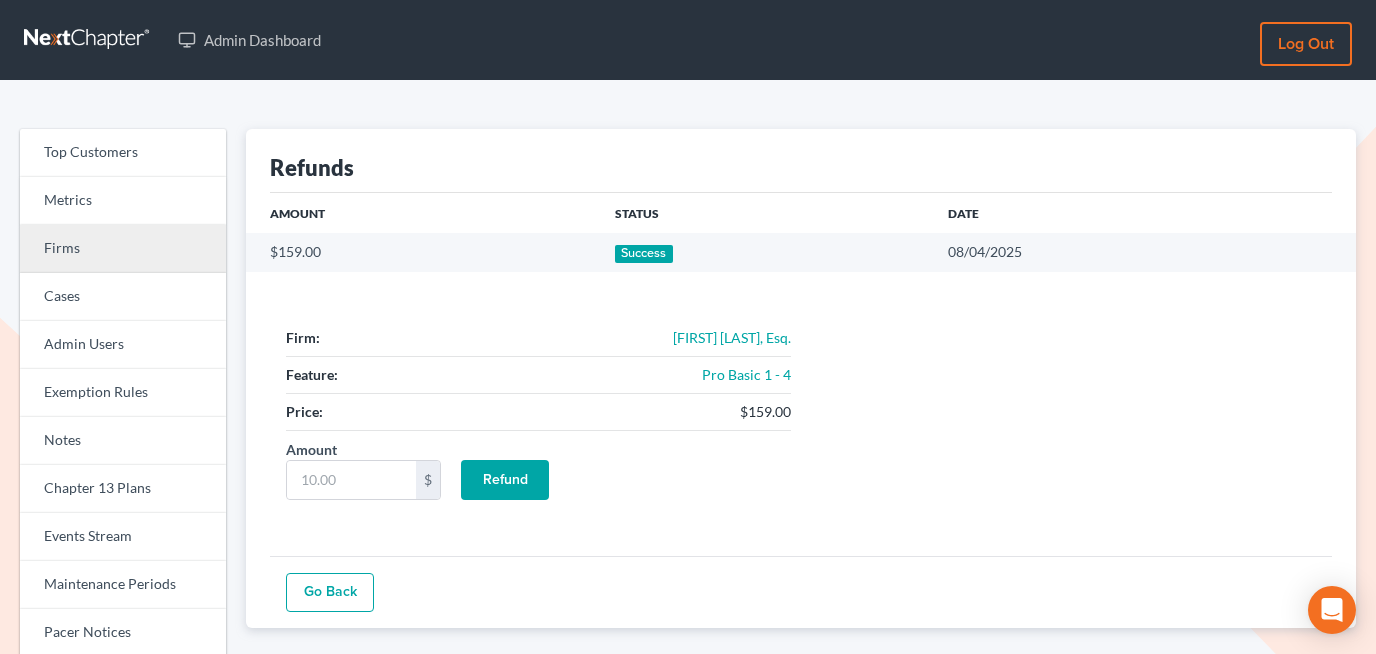 scroll, scrollTop: 0, scrollLeft: 0, axis: both 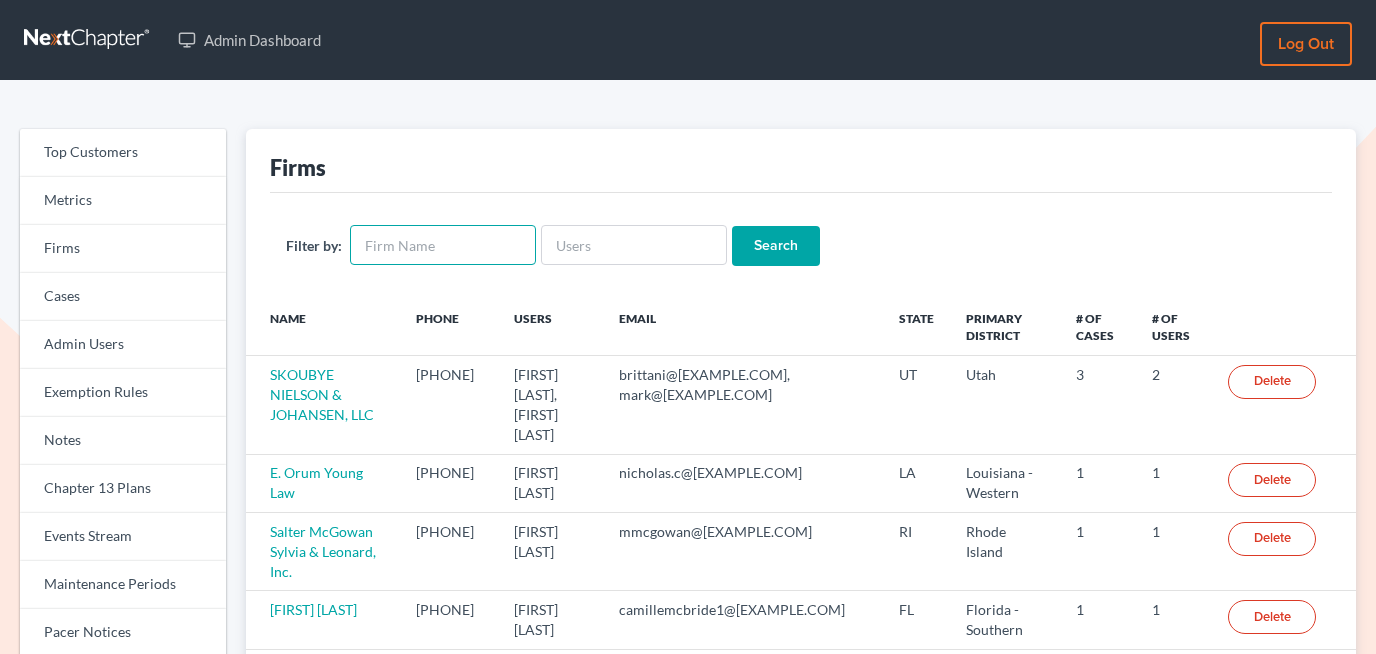 click at bounding box center [443, 245] 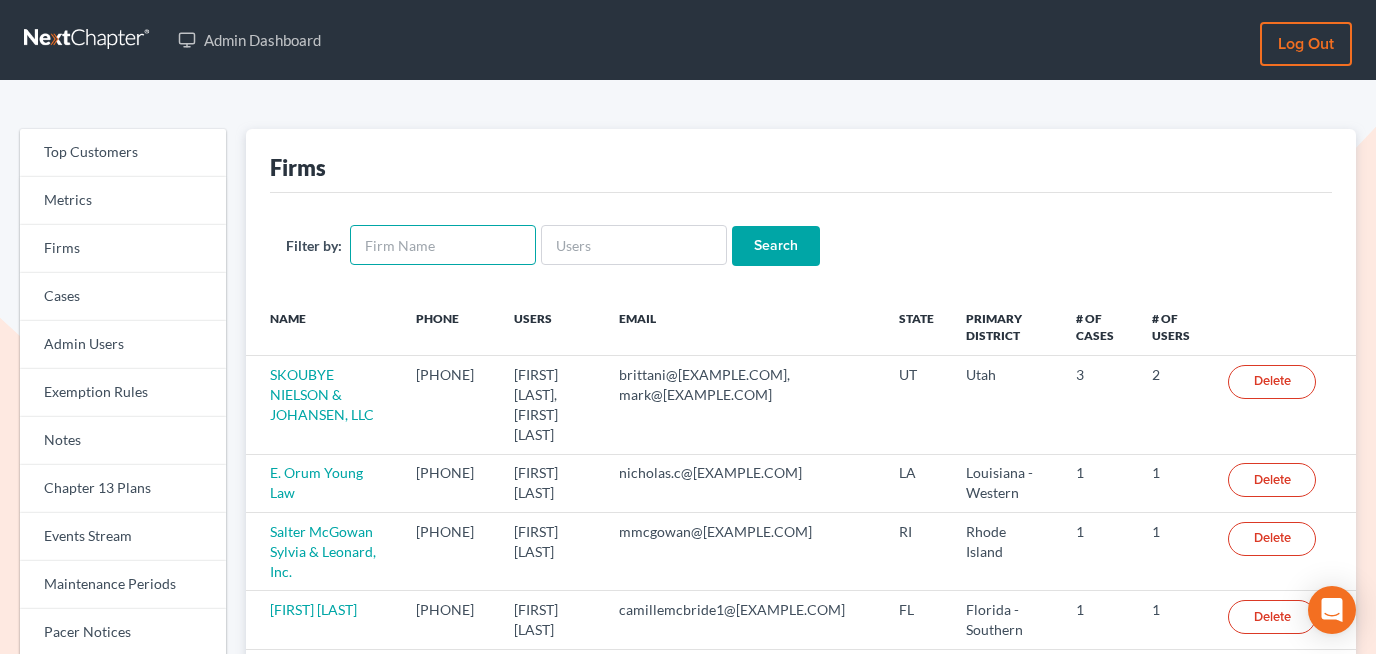 paste on "Perrie & Associates" 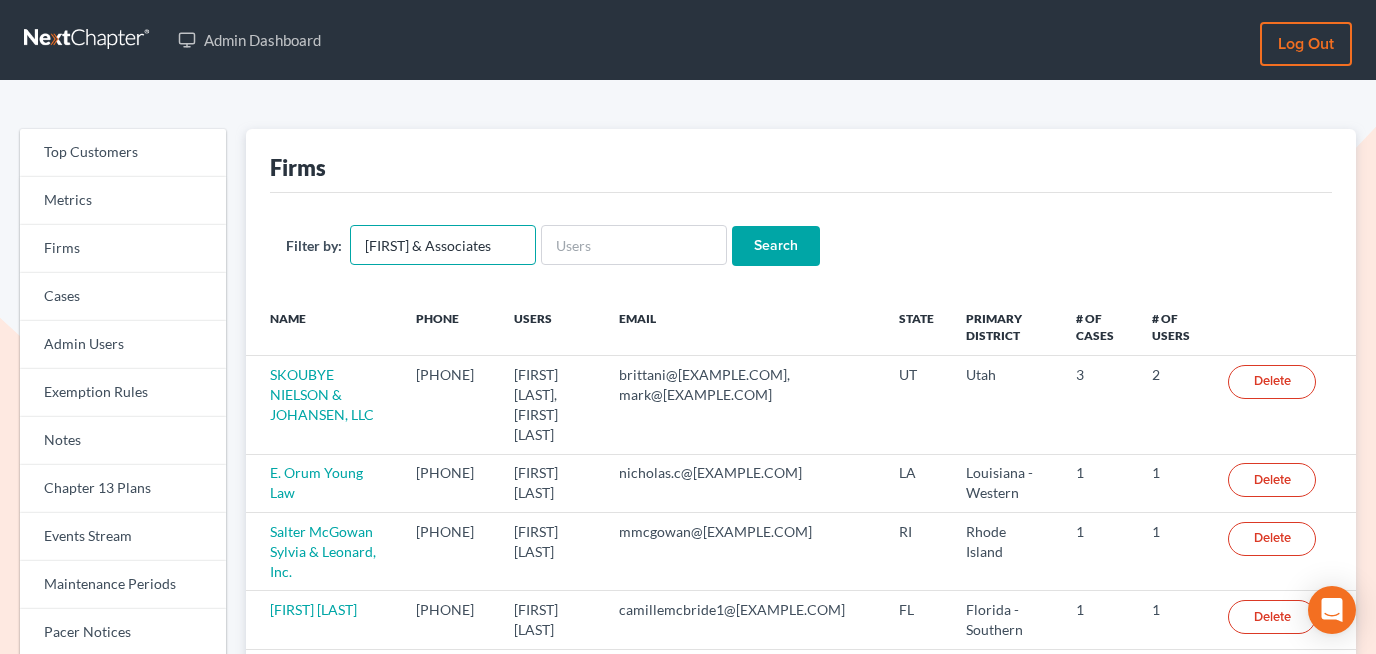 type on "Perrie & Associates" 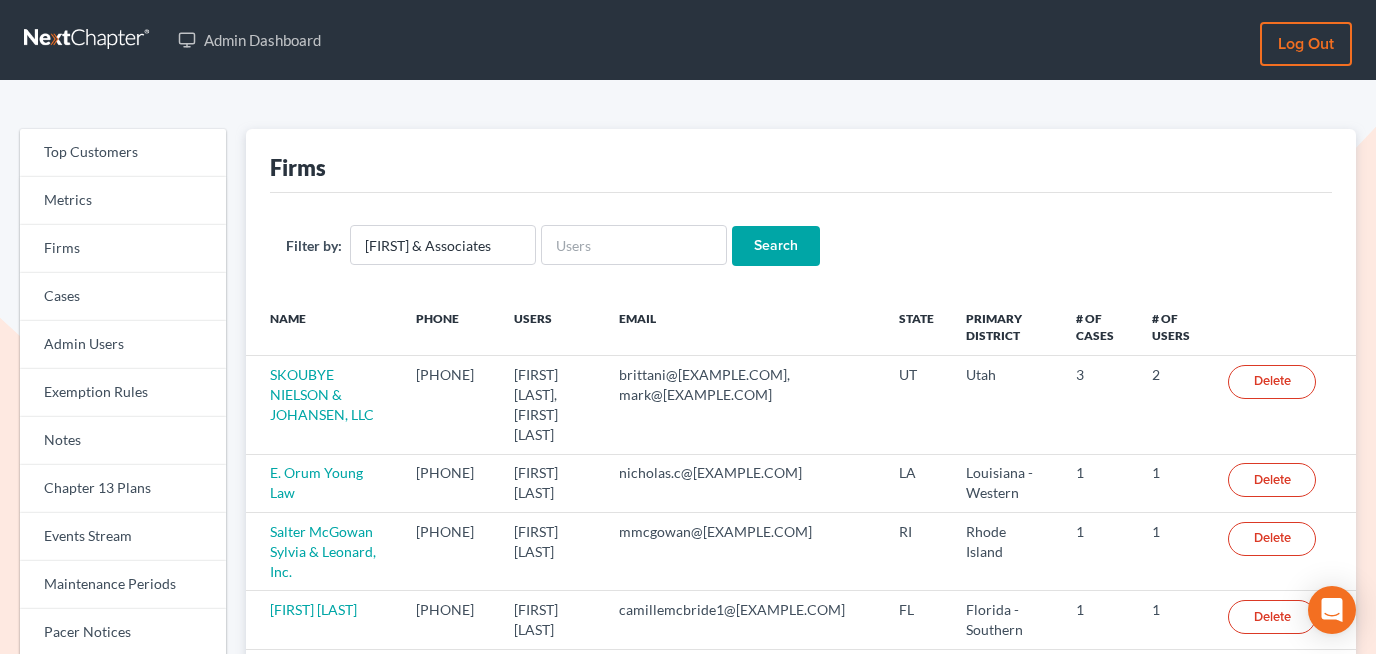 click on "Search" at bounding box center [776, 246] 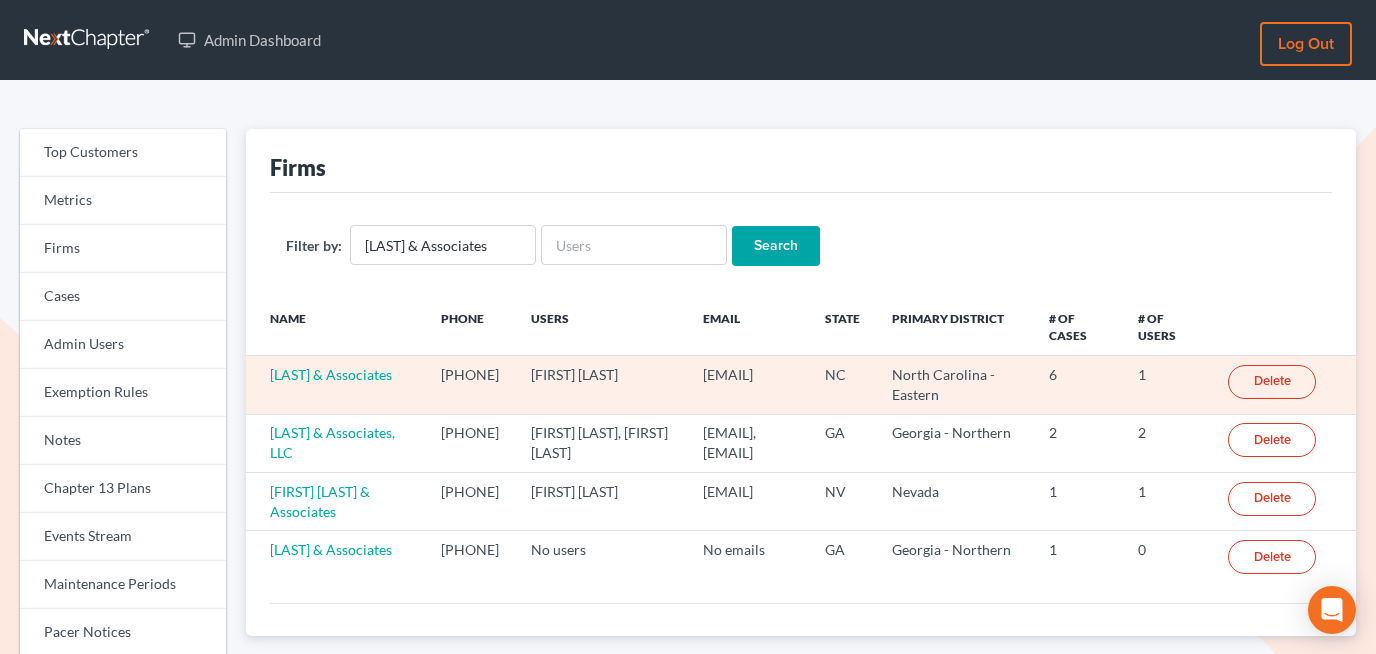 scroll, scrollTop: 176, scrollLeft: 0, axis: vertical 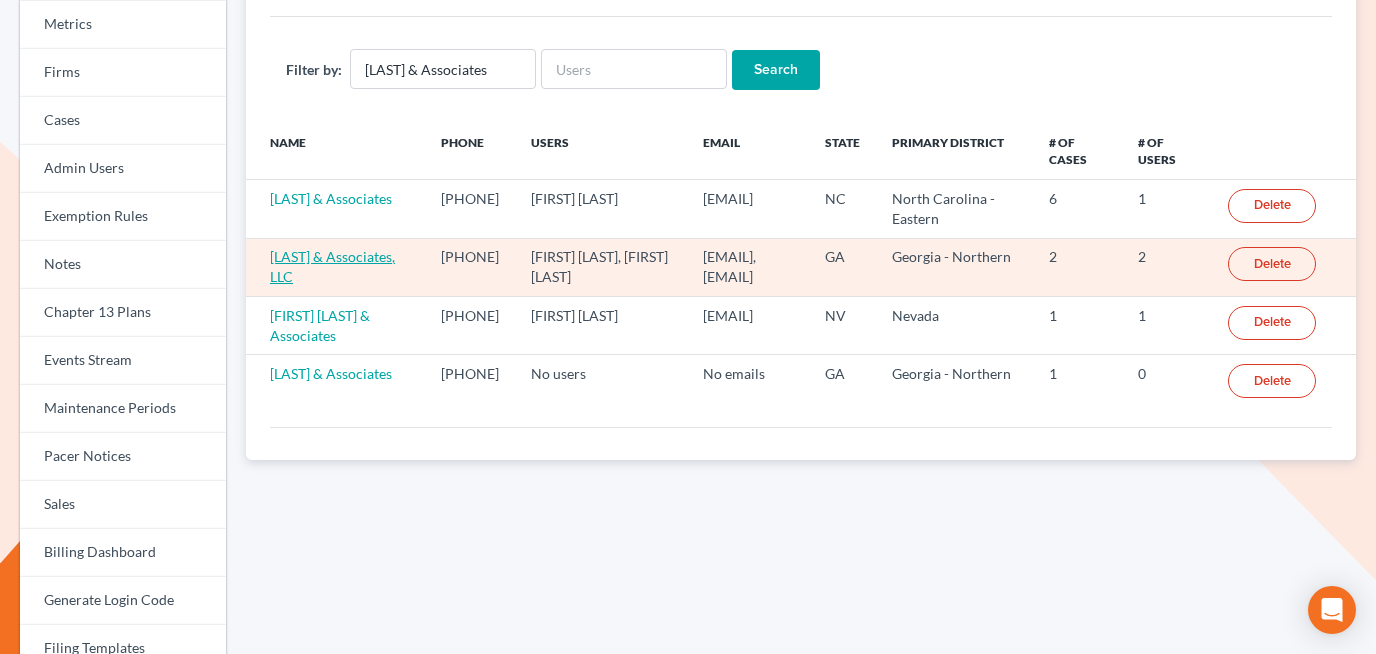 click on "Perrie & Associates, LLC" at bounding box center (332, 266) 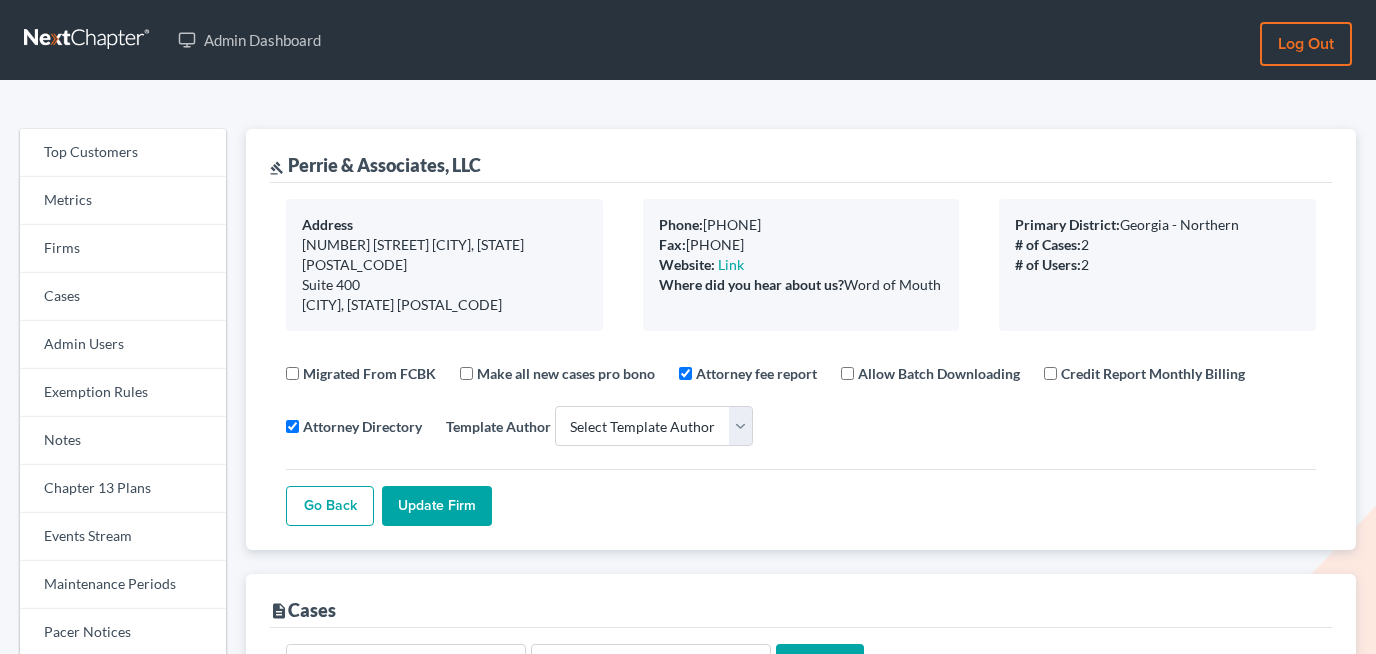 select 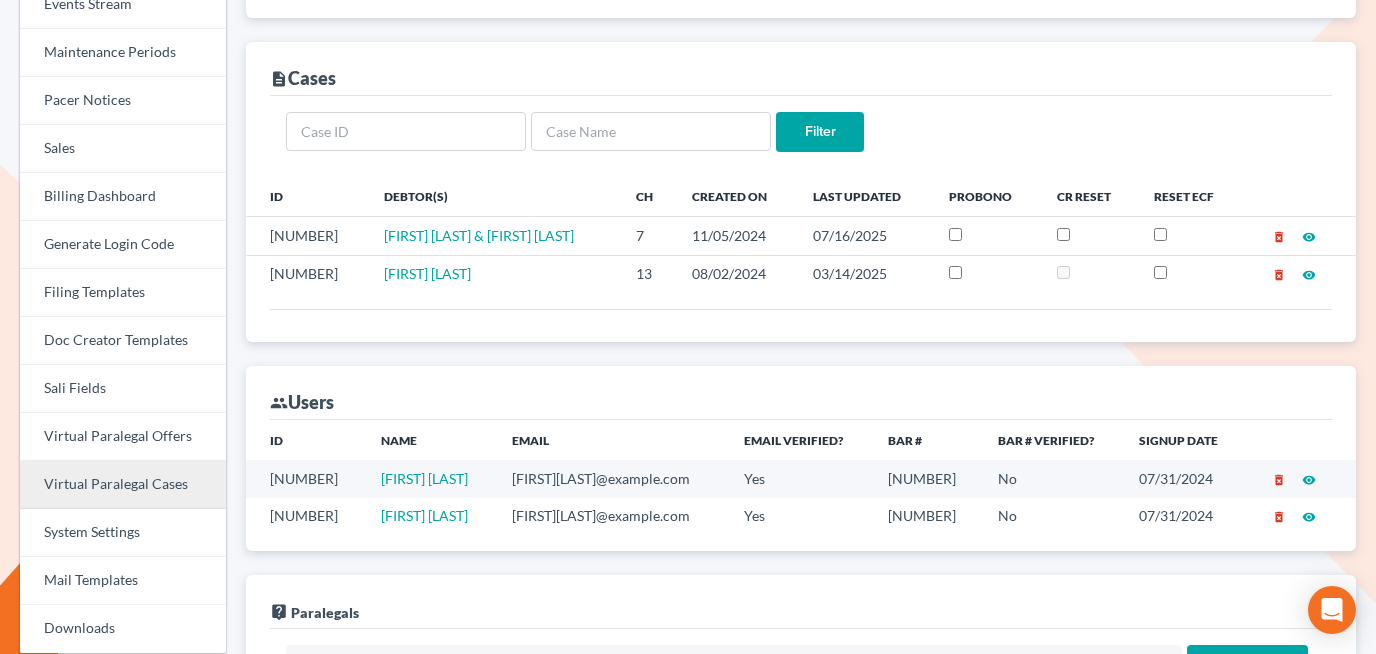 scroll, scrollTop: 518, scrollLeft: 0, axis: vertical 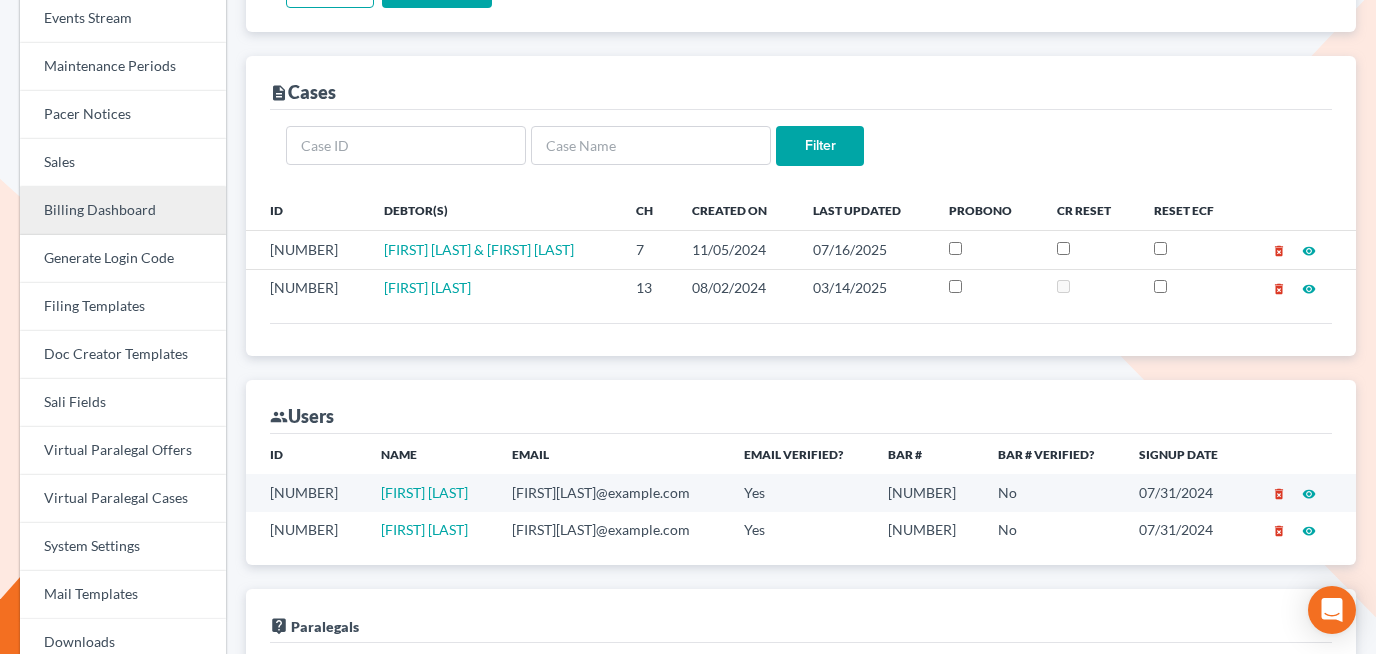 click on "Billing Dashboard" at bounding box center [123, 211] 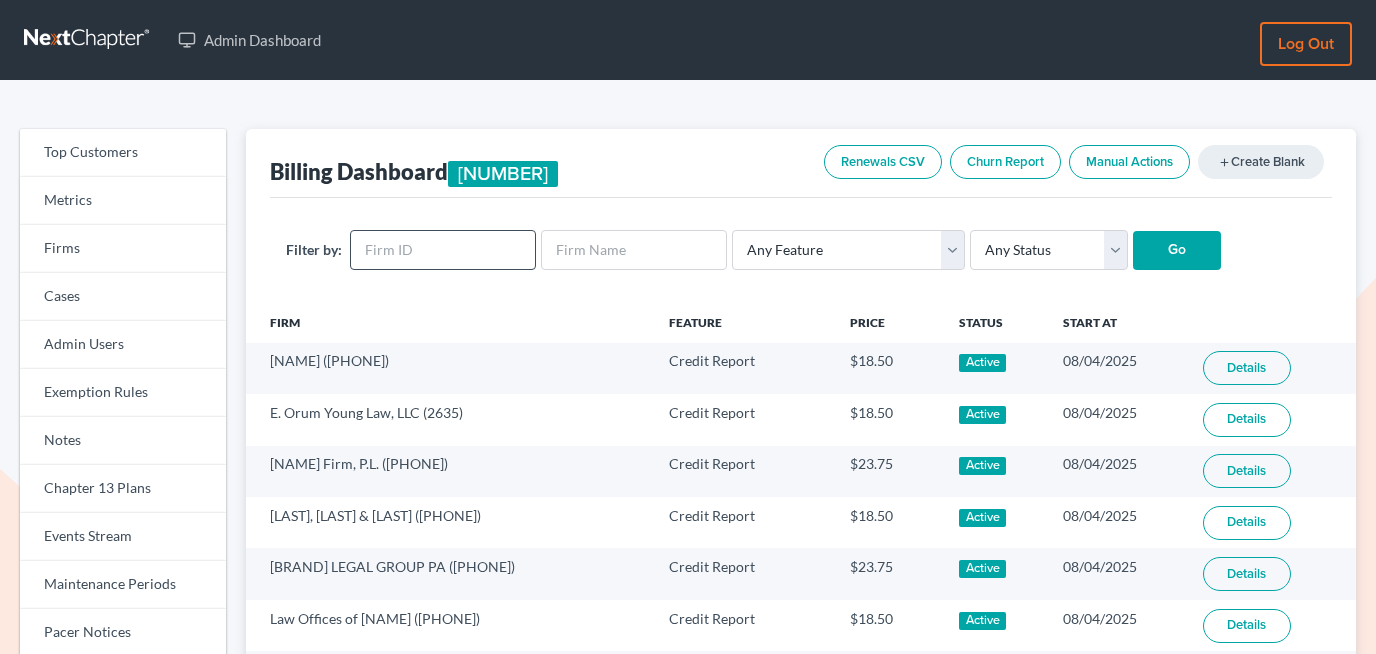 scroll, scrollTop: 0, scrollLeft: 0, axis: both 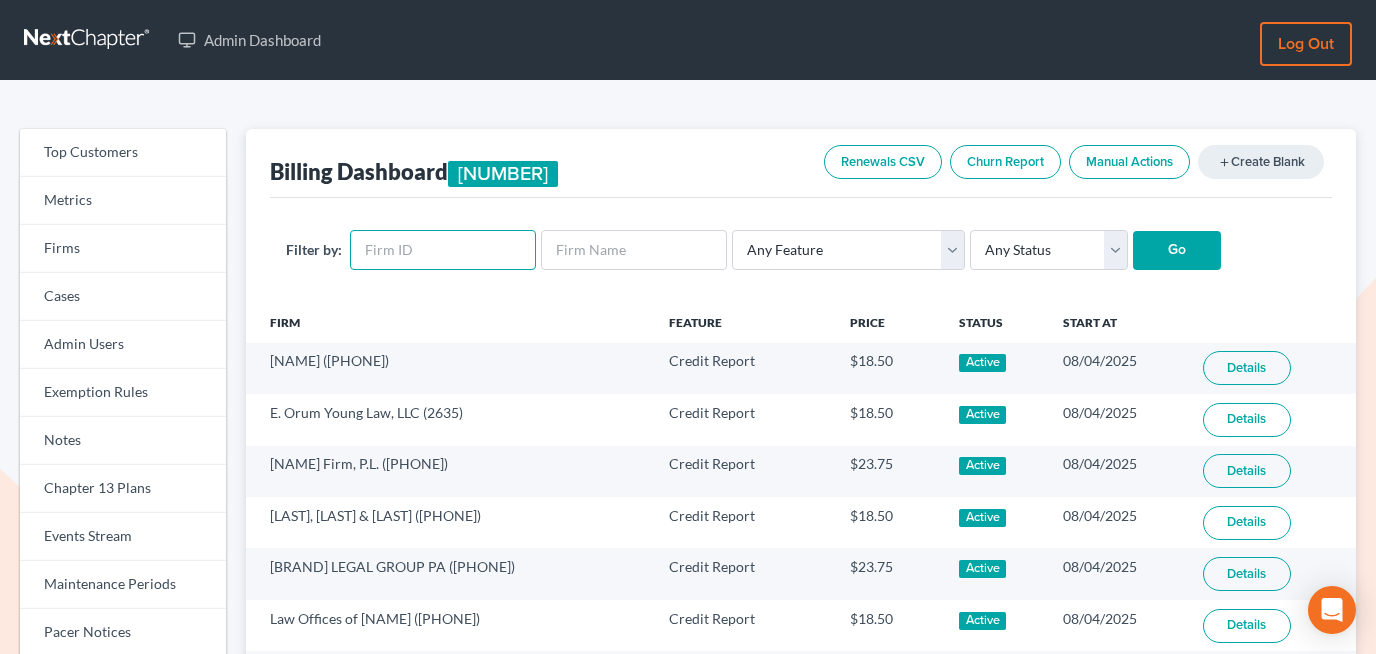 click at bounding box center [443, 250] 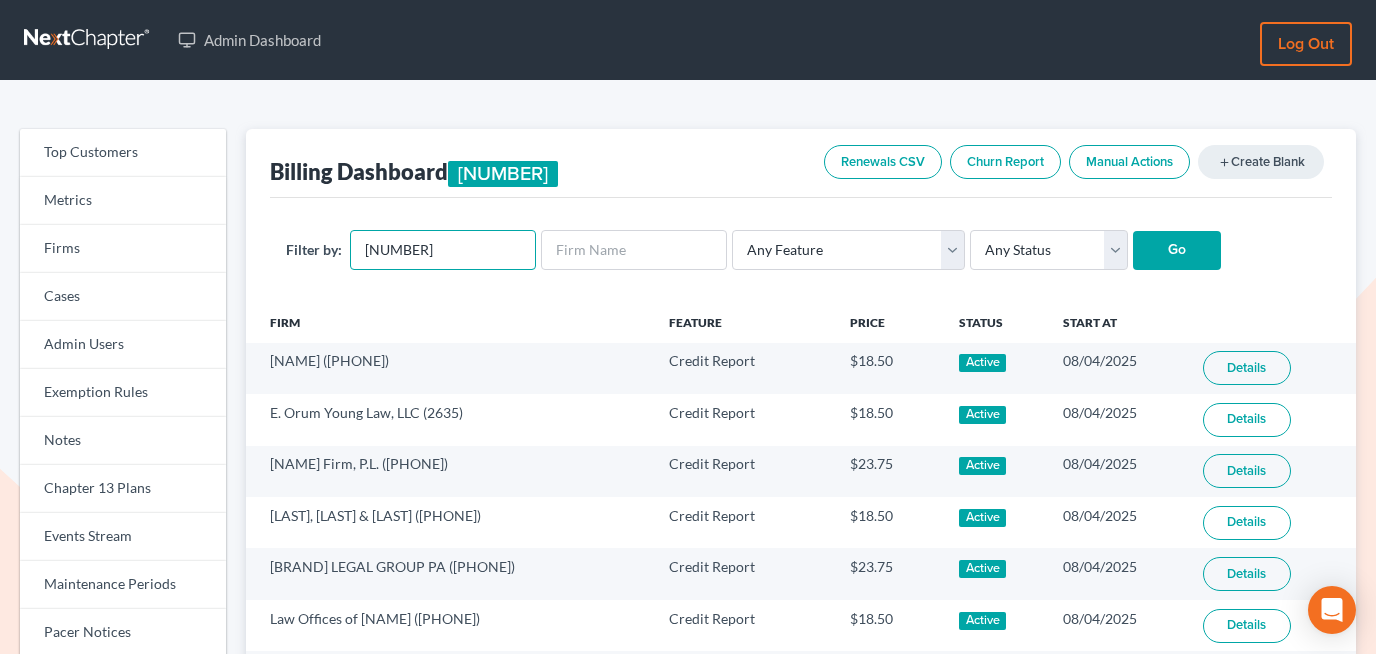 type on "11558" 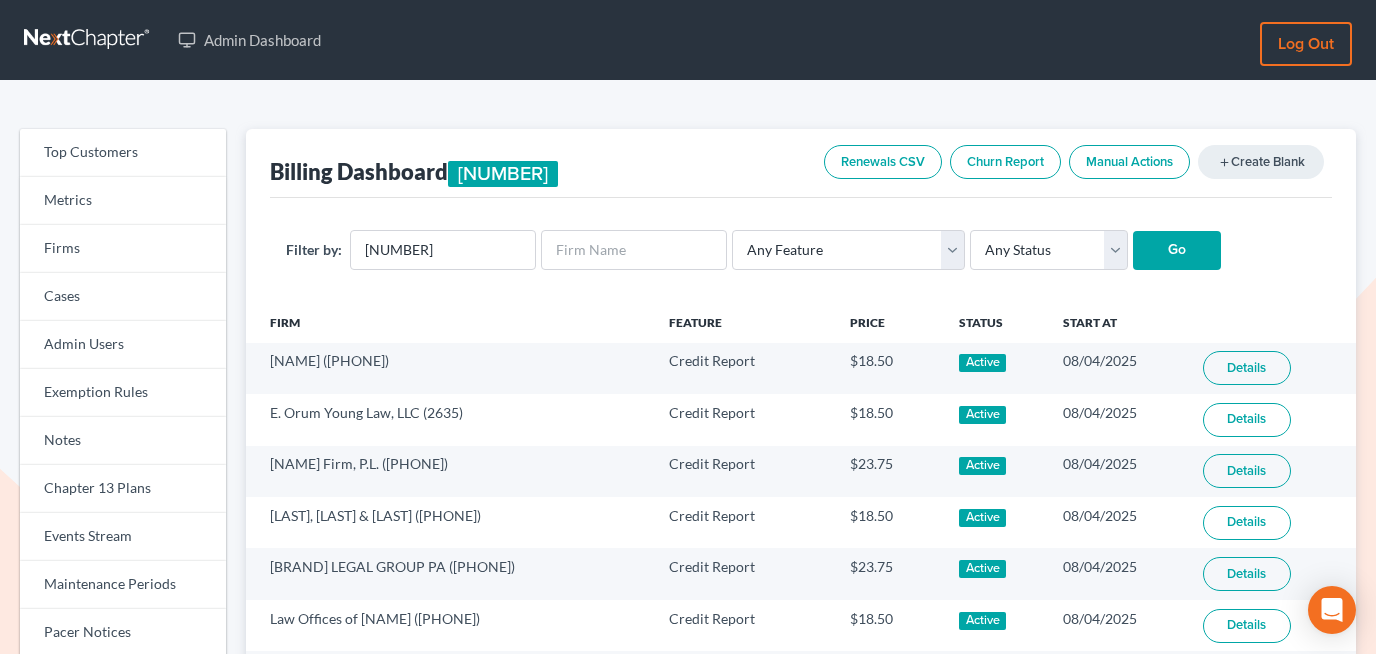click on "Go" at bounding box center [1177, 251] 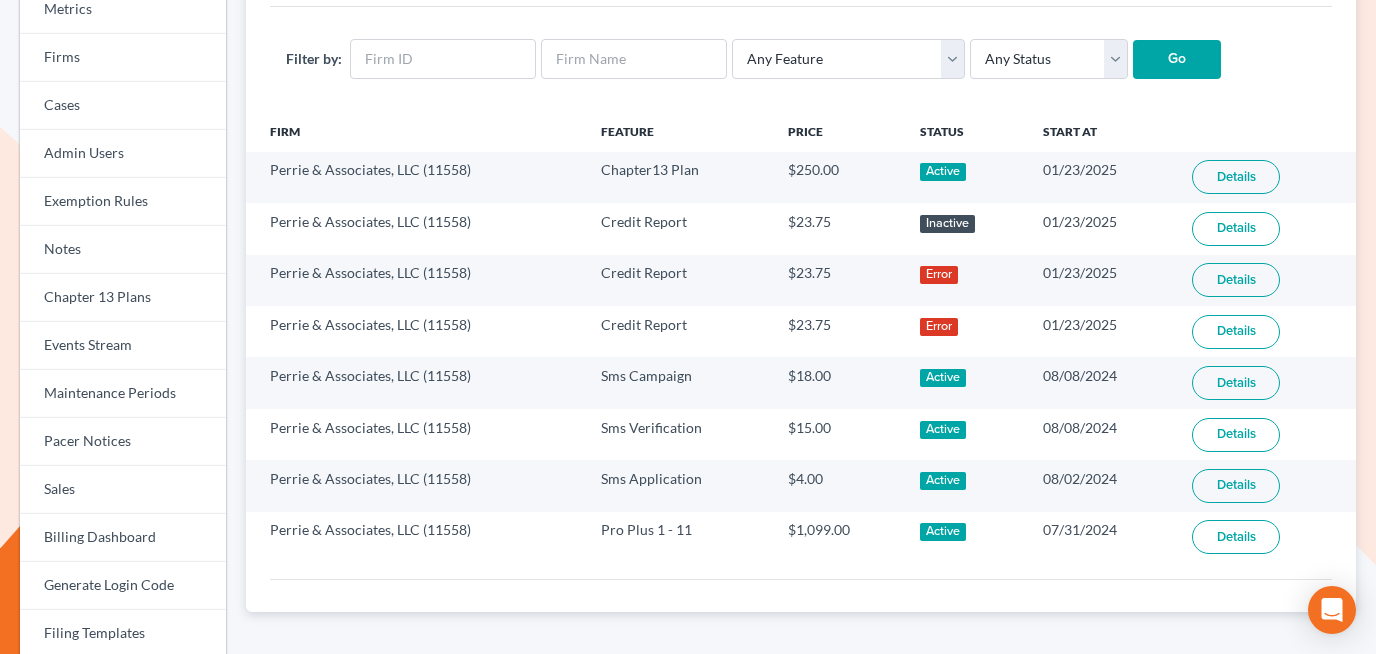 scroll, scrollTop: 193, scrollLeft: 0, axis: vertical 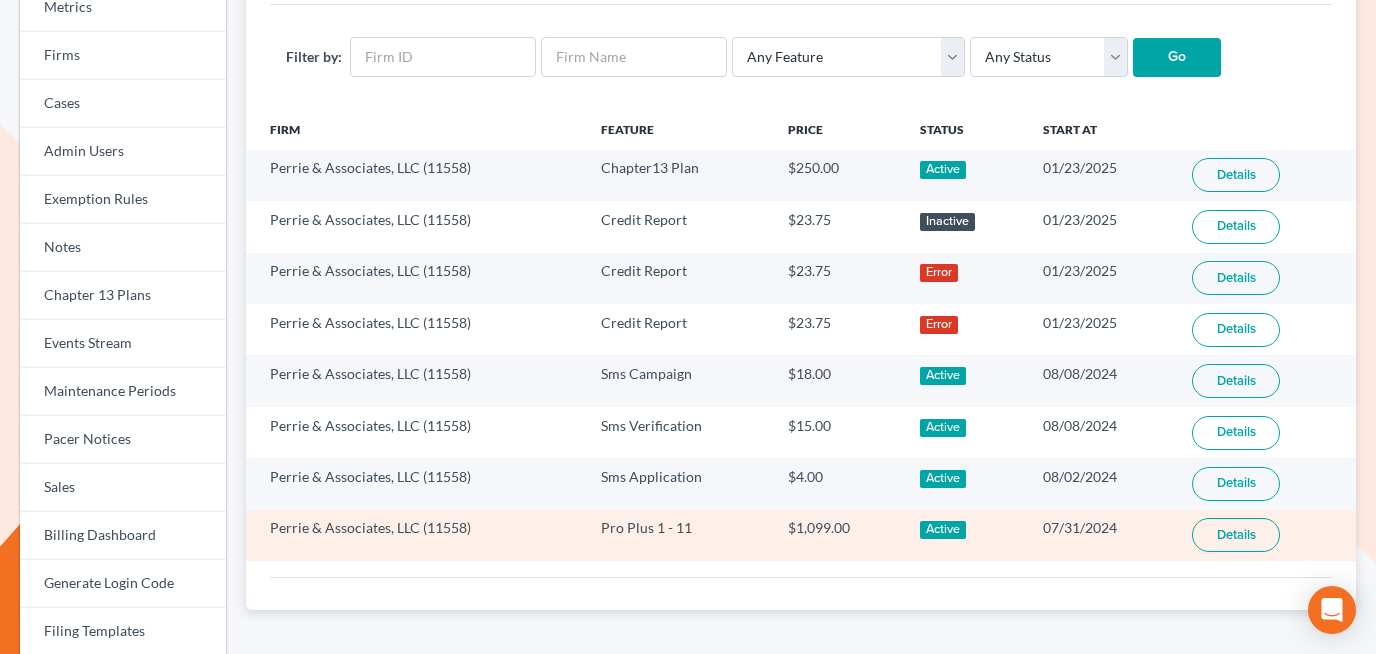 click on "Details" at bounding box center [1236, 535] 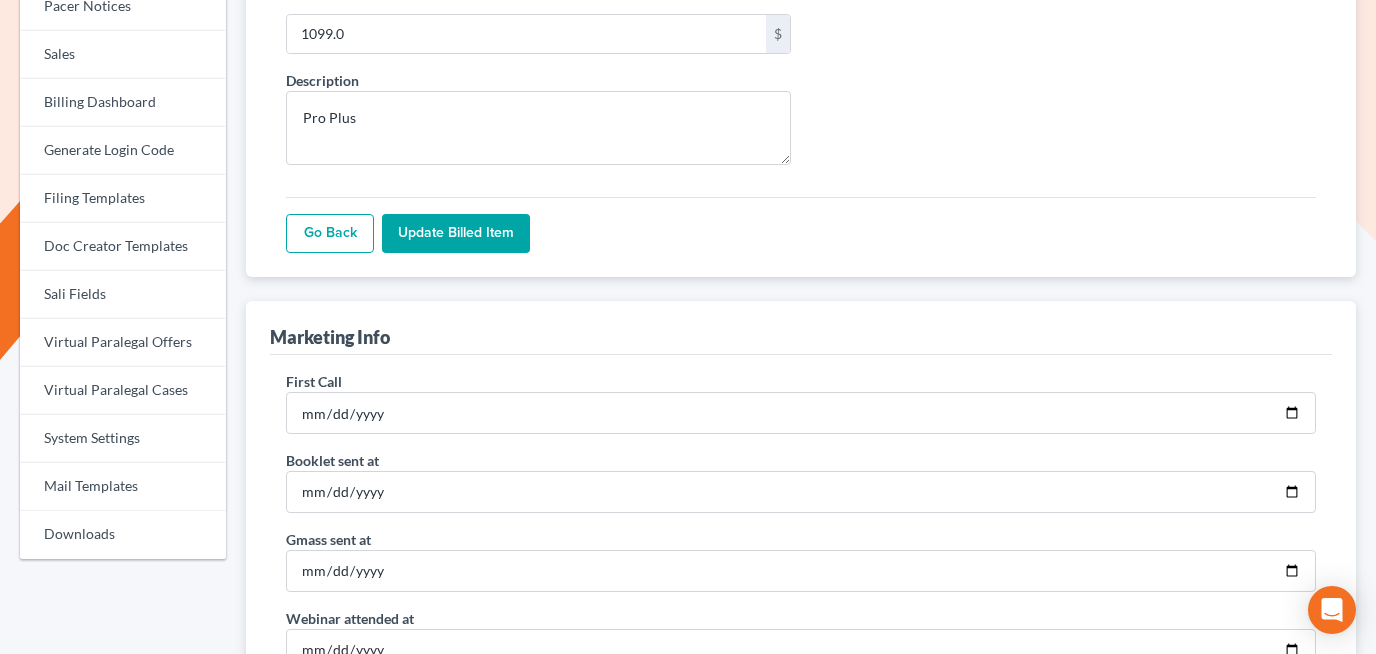 scroll, scrollTop: 199, scrollLeft: 0, axis: vertical 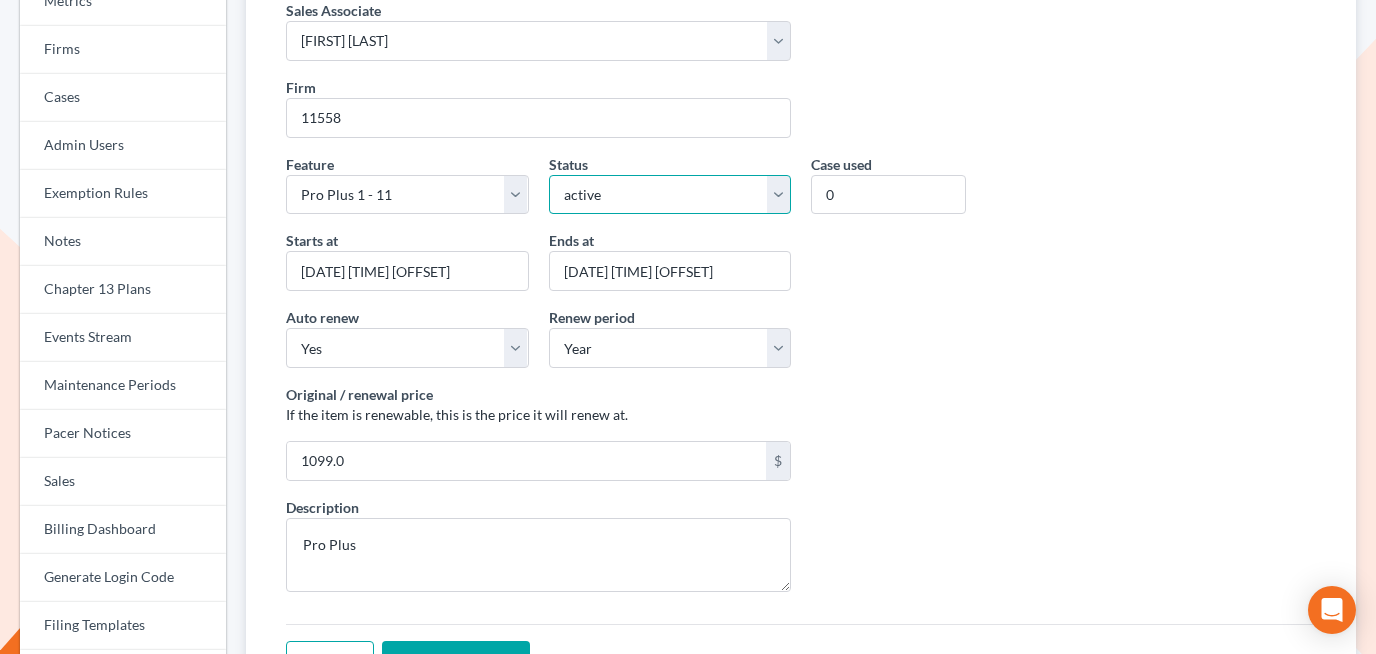 click on "active
inactive
pending
expired
error
pending_charges" at bounding box center (670, 195) 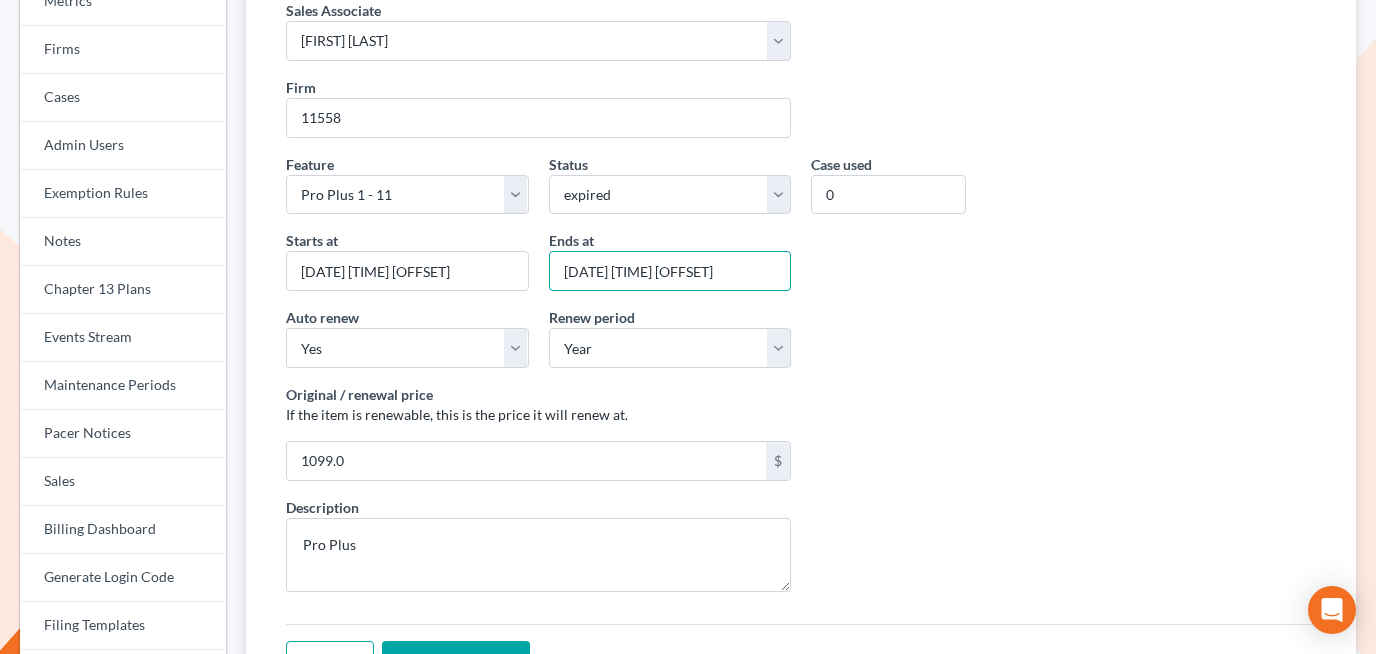 click on "2026-07-31 15:32:07 -0400" at bounding box center (670, 271) 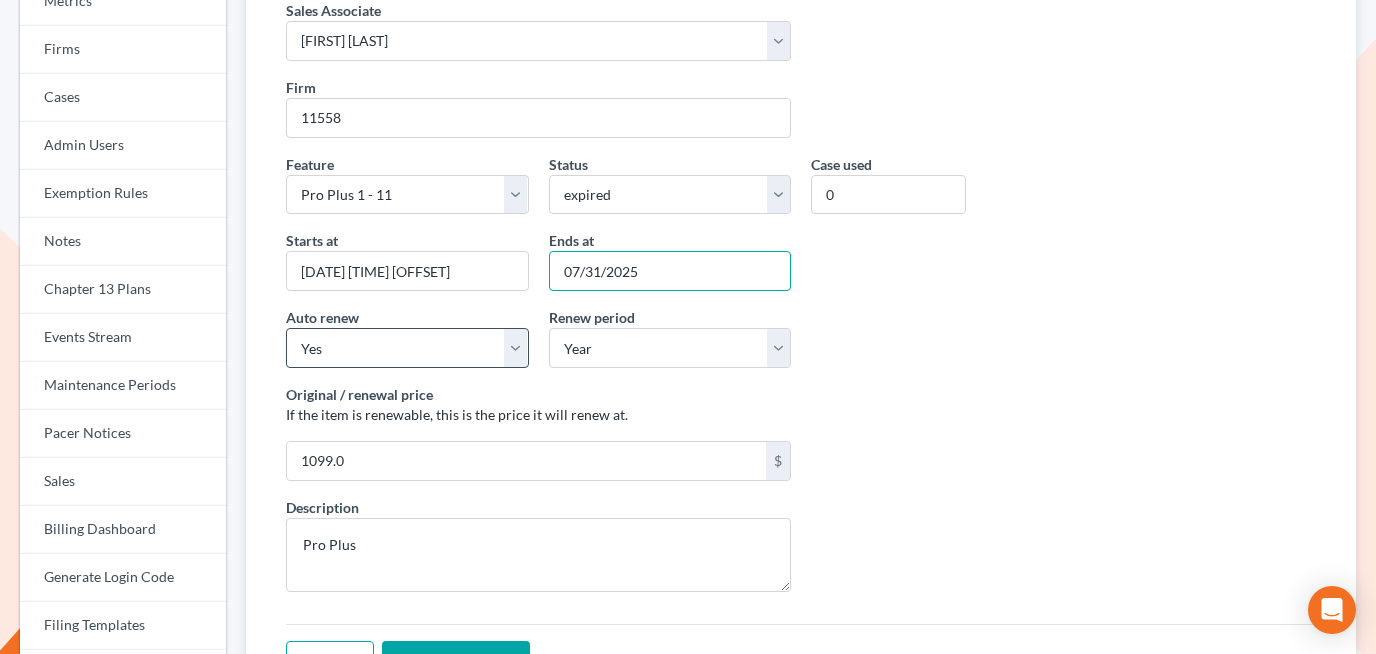 type on "07/31/2025" 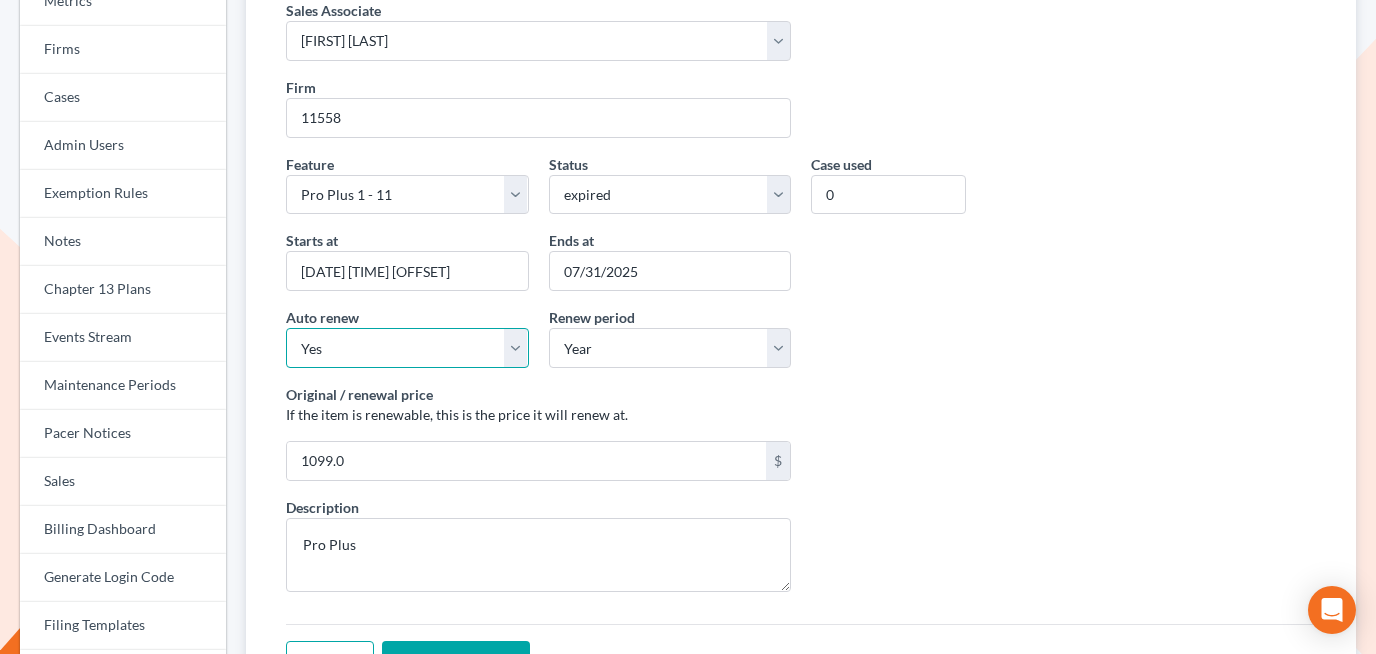 click on "Yes
No" at bounding box center (407, 348) 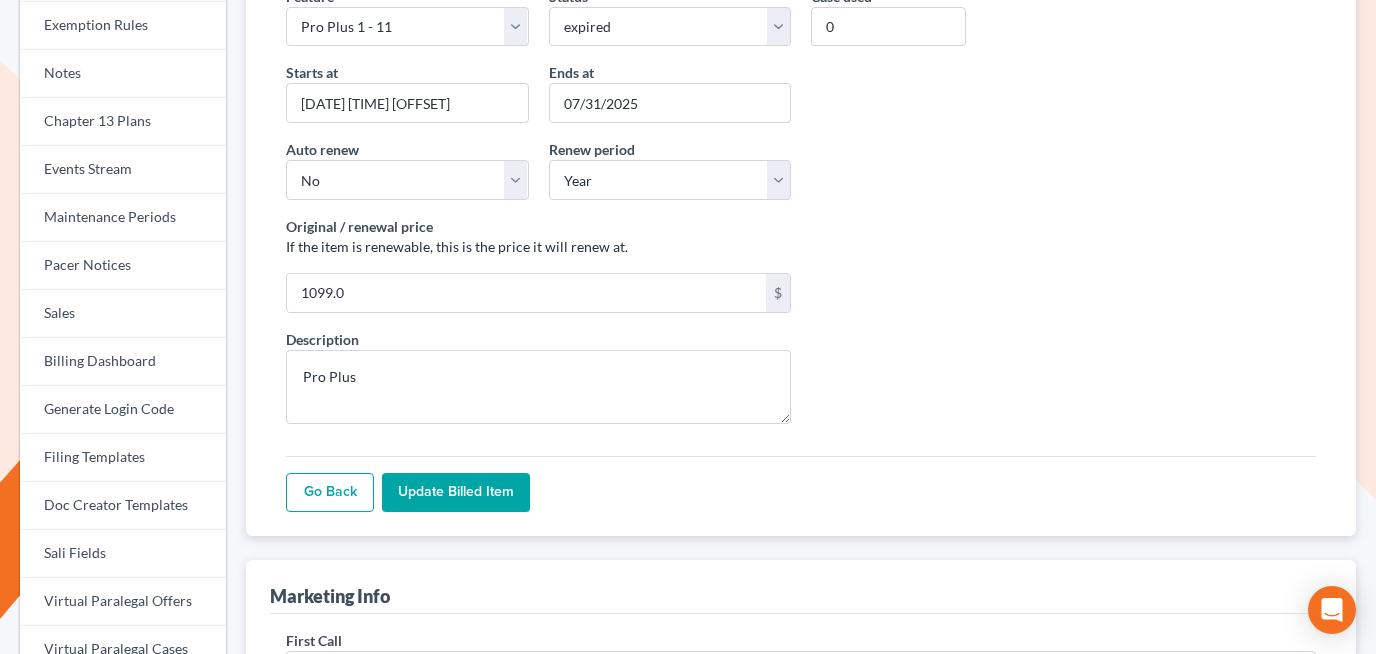 click on "Update Billed item" at bounding box center (456, 493) 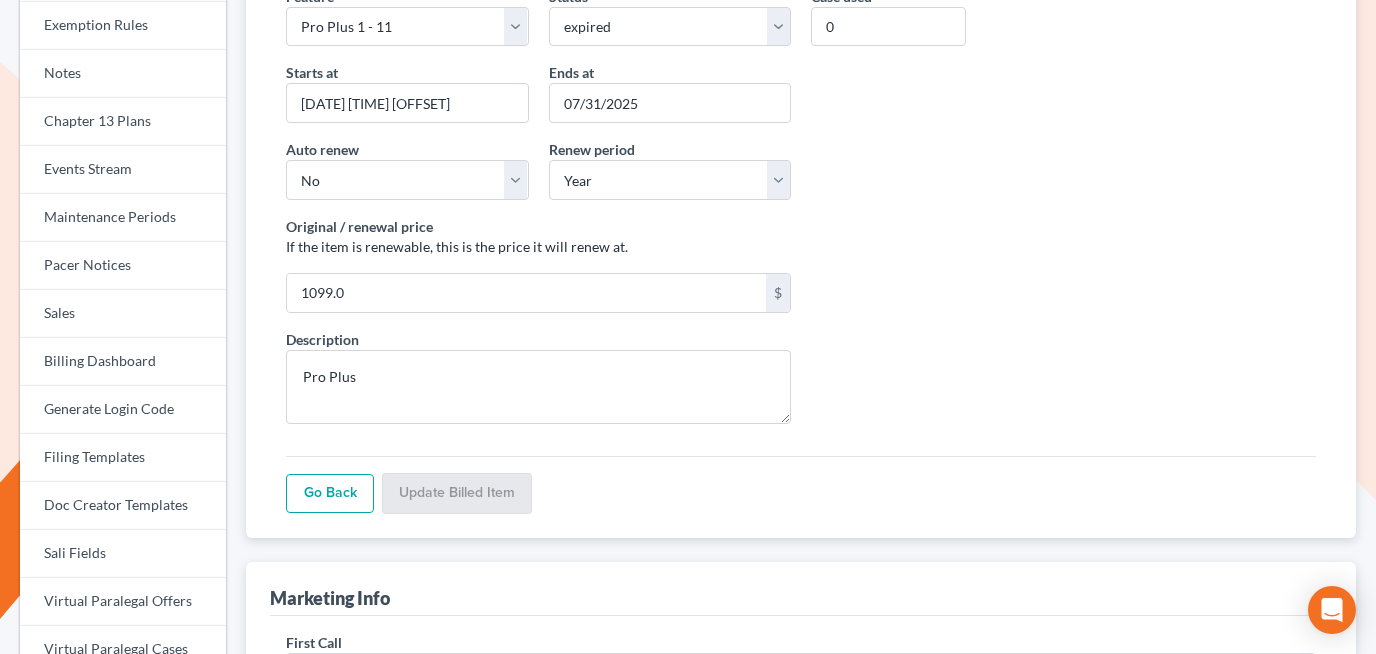 scroll, scrollTop: 367, scrollLeft: 0, axis: vertical 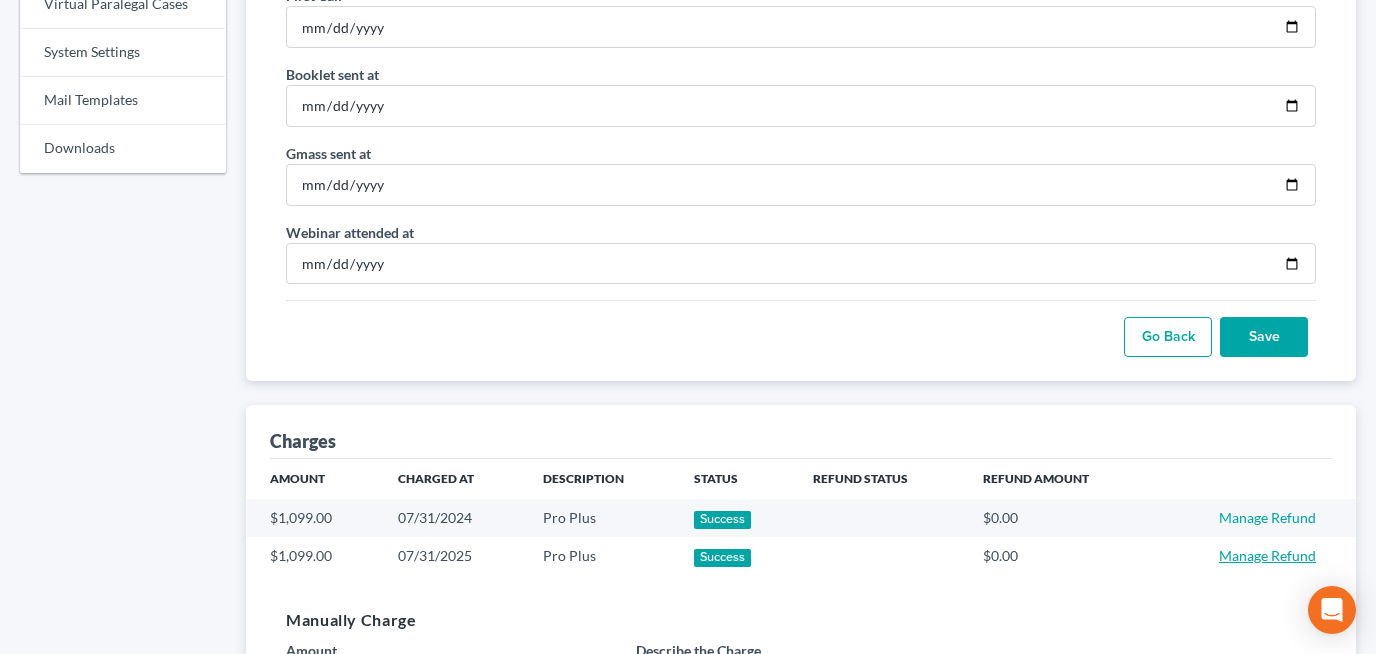click on "Manage Refund" at bounding box center (1267, 555) 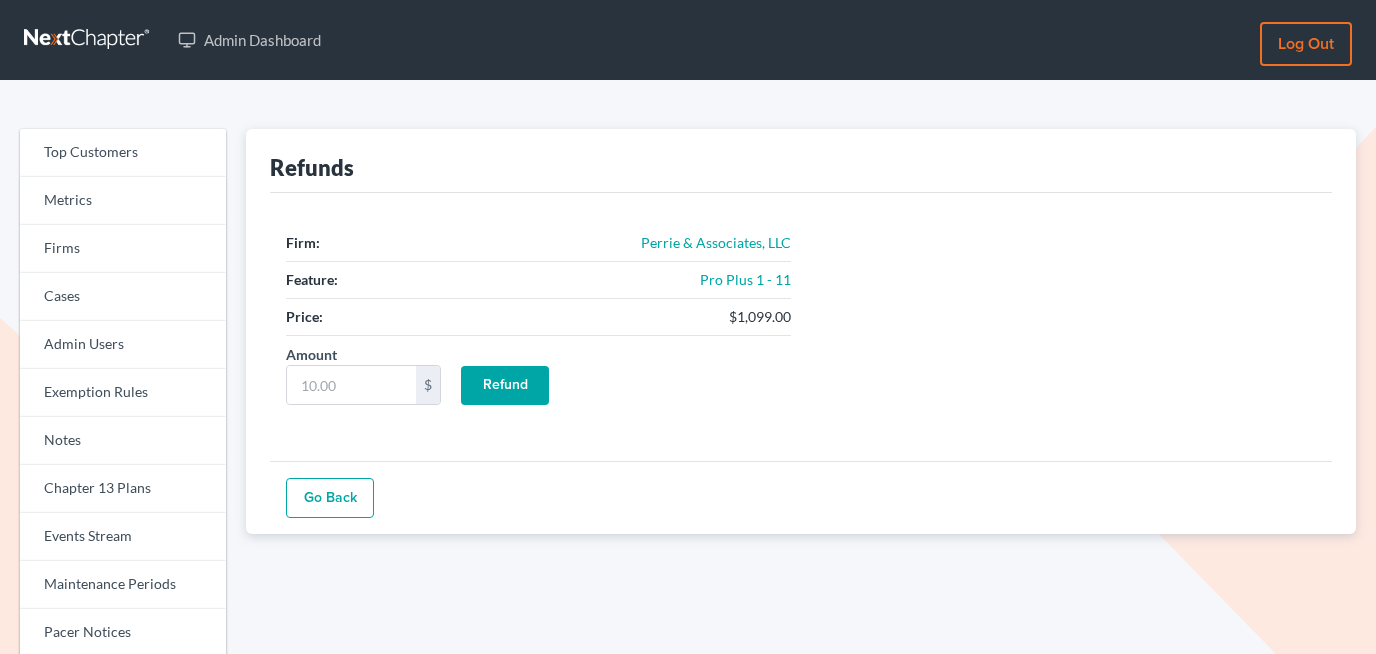scroll, scrollTop: 0, scrollLeft: 0, axis: both 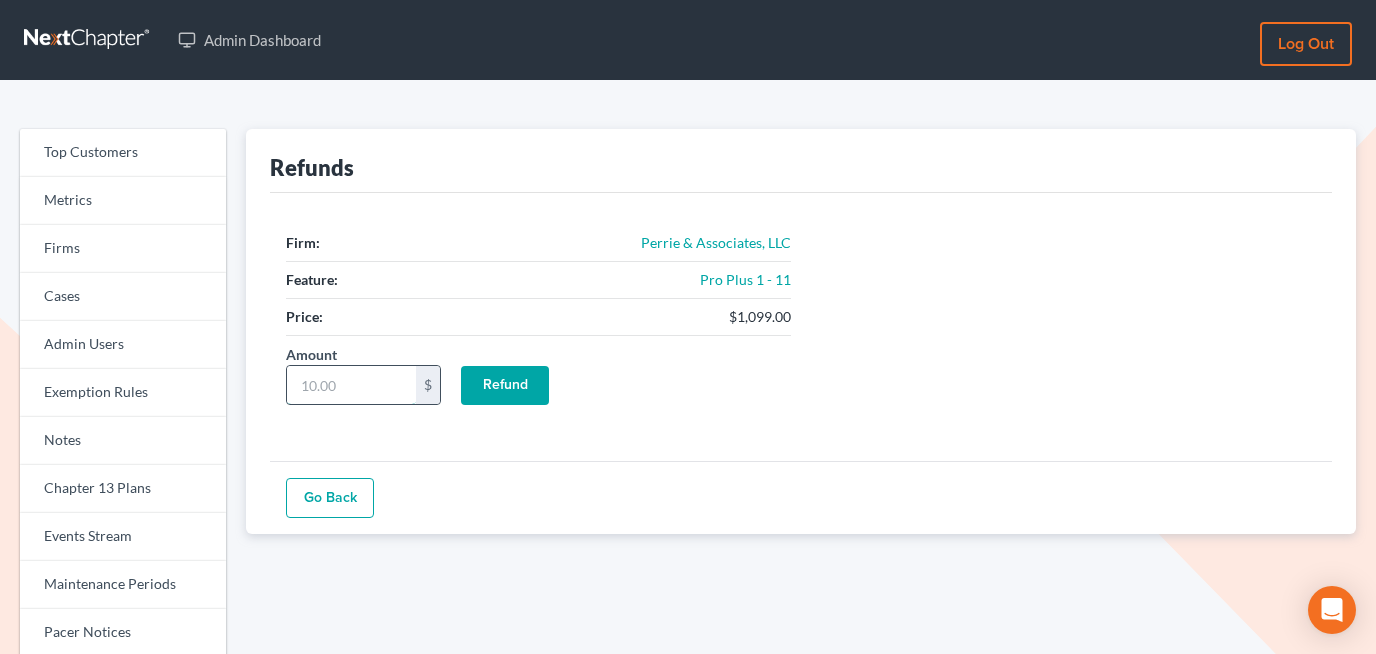 click on "Amount" at bounding box center (351, 385) 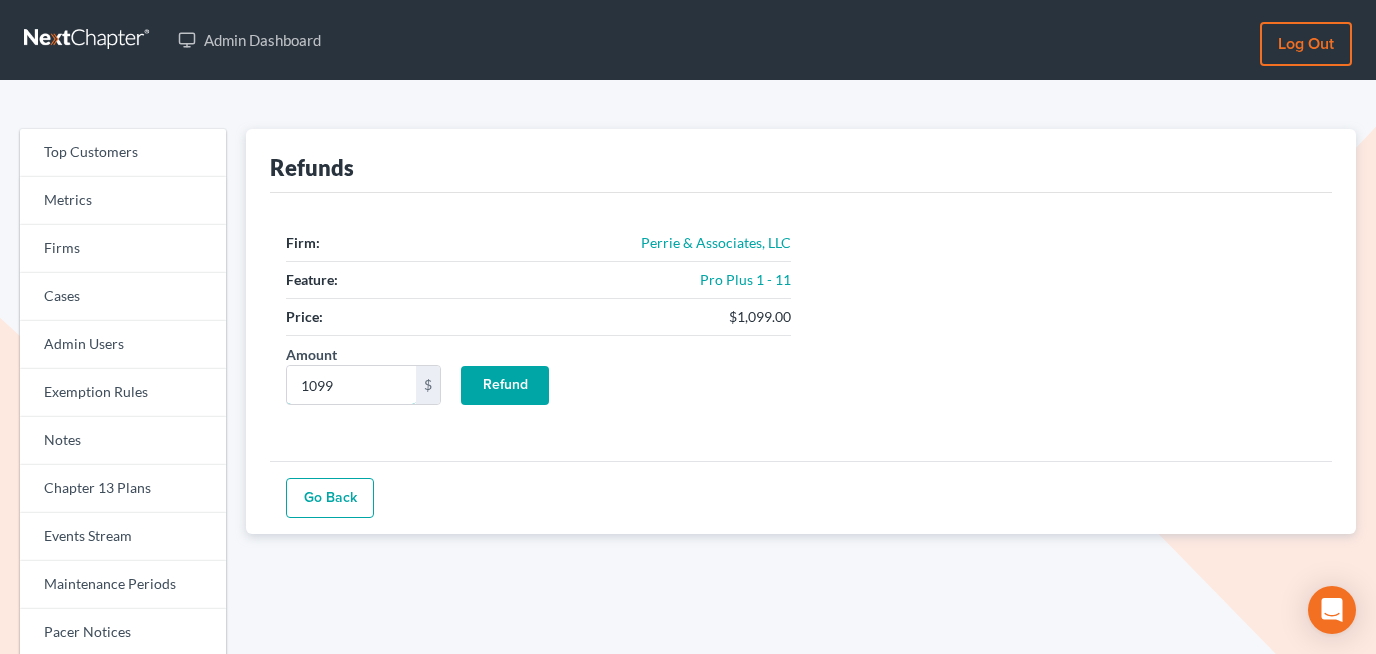 type on "1099" 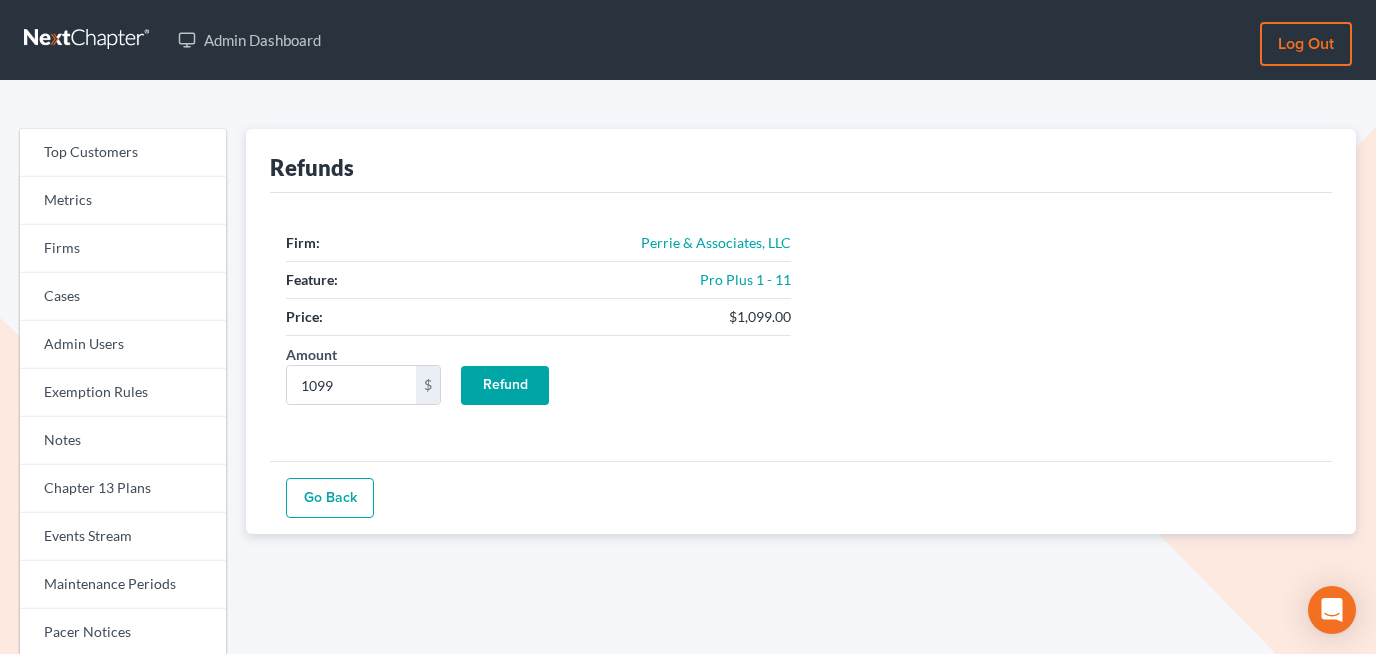click on "Refund" at bounding box center (505, 386) 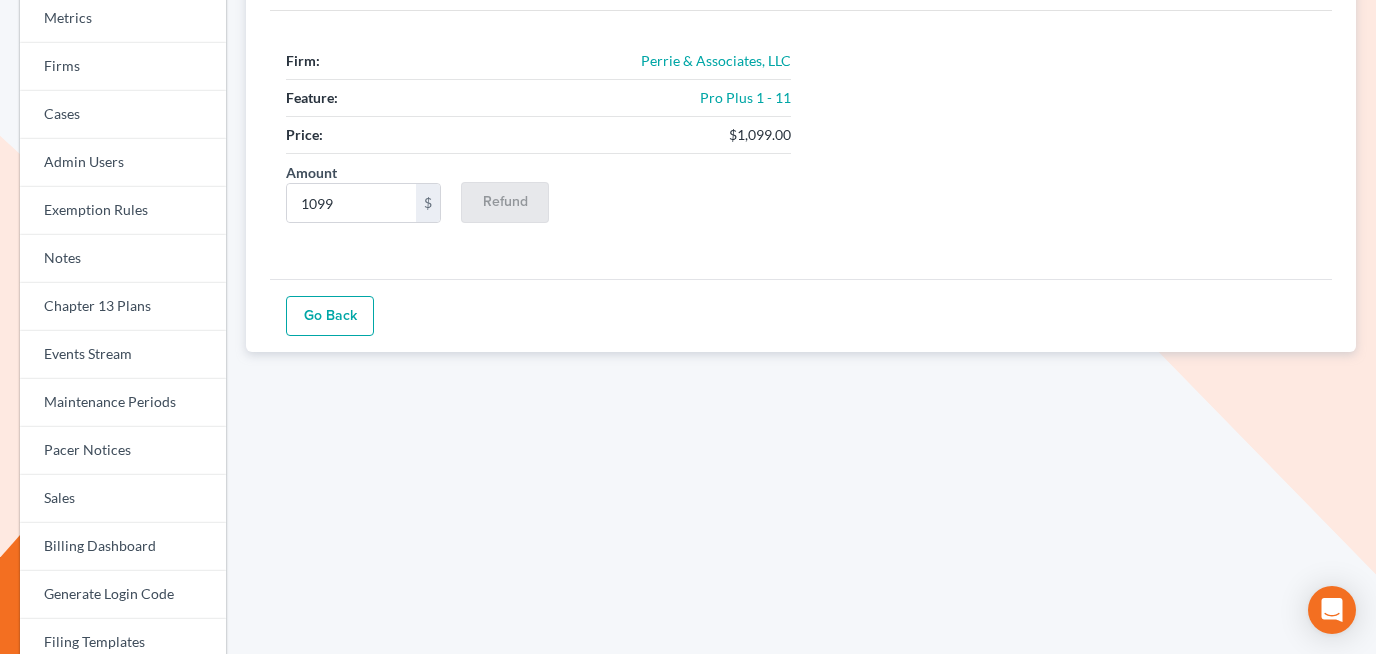 scroll, scrollTop: 189, scrollLeft: 0, axis: vertical 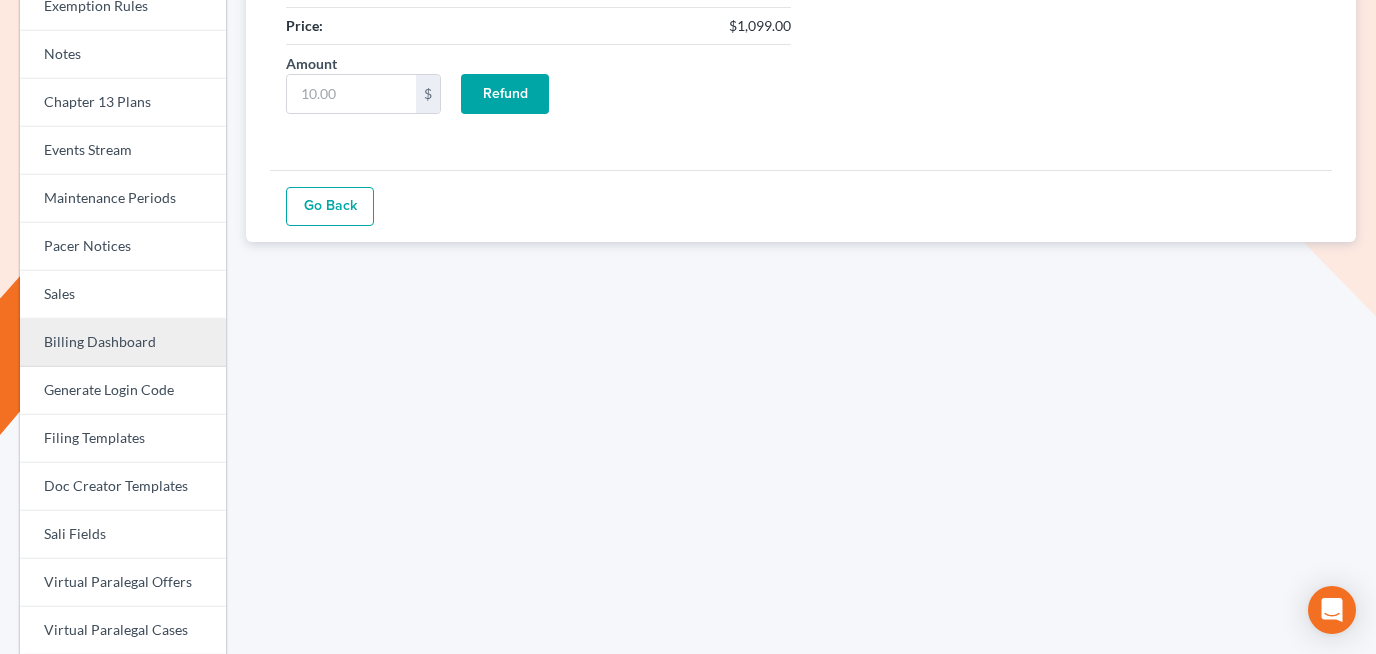 click on "Billing Dashboard" at bounding box center (123, 343) 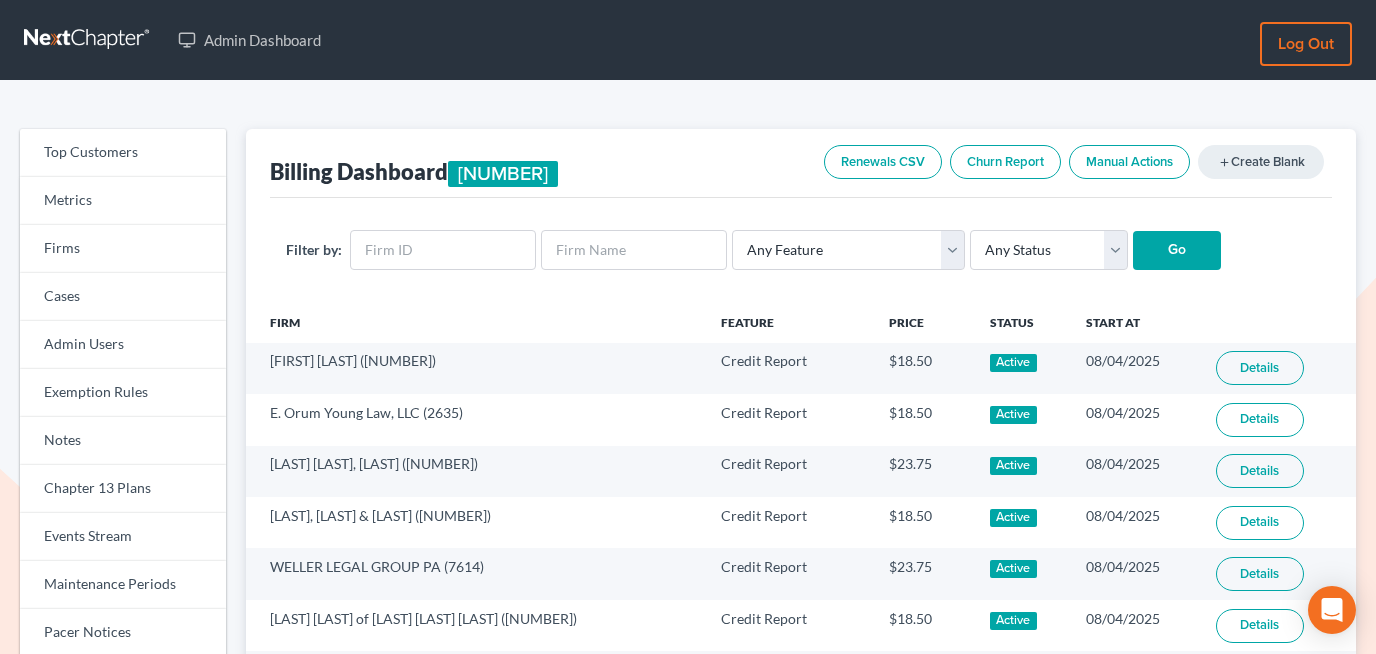 scroll, scrollTop: 0, scrollLeft: 0, axis: both 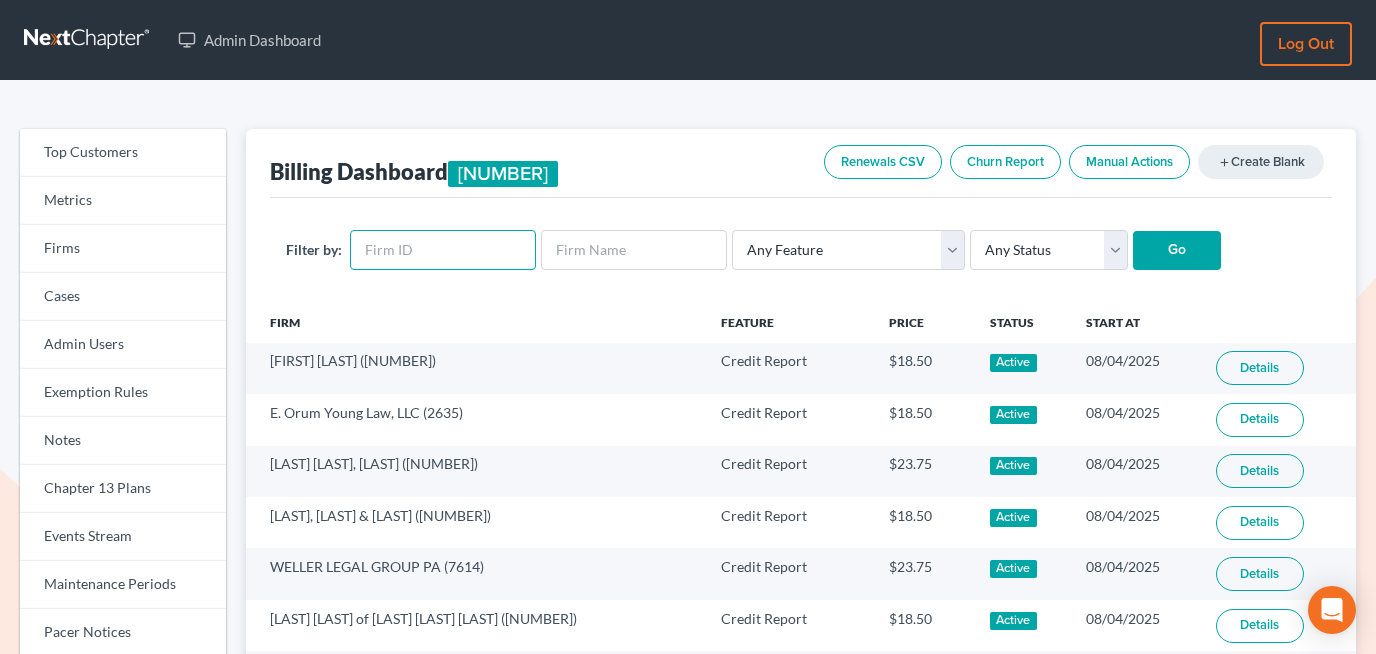 click at bounding box center [443, 250] 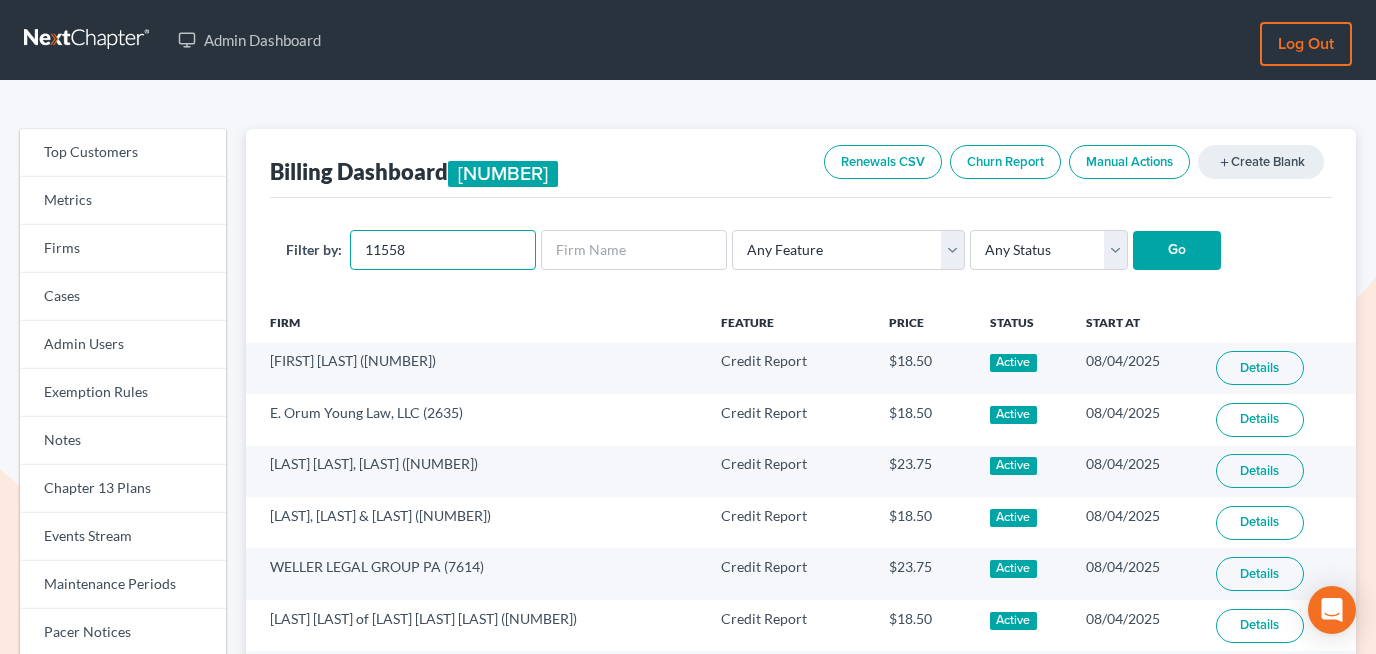 type on "11558" 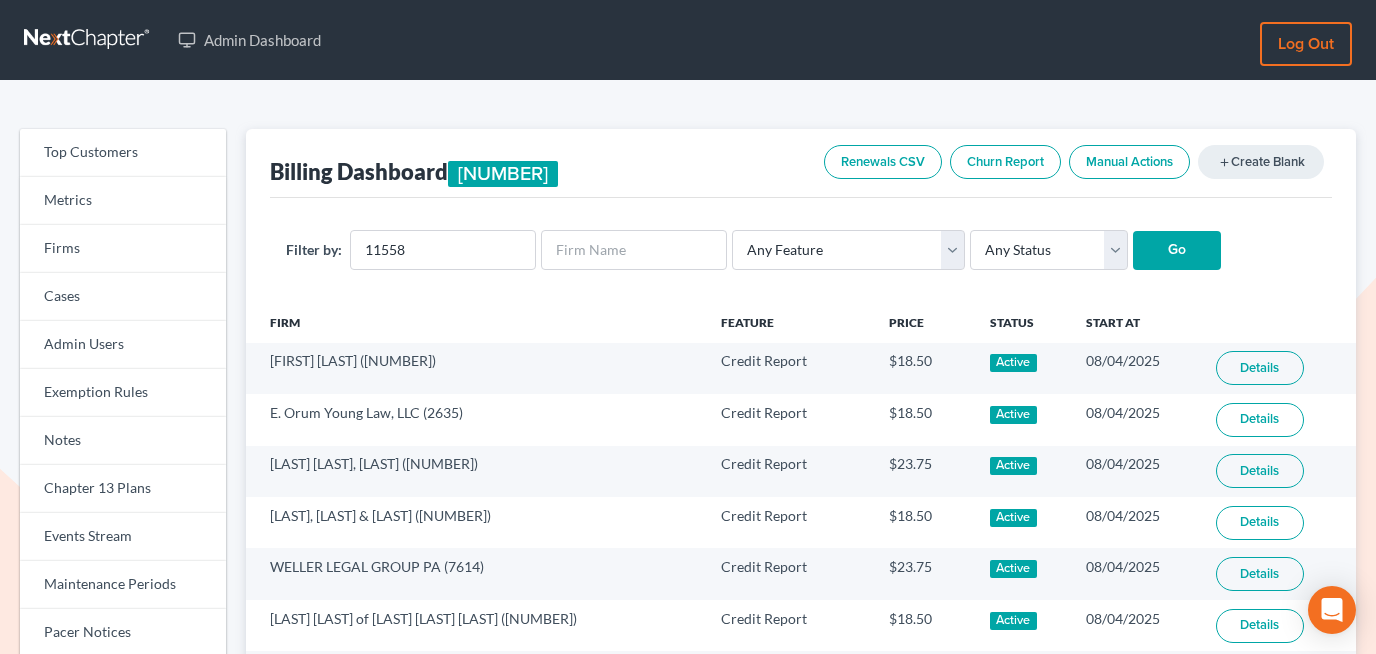 click on "Go" at bounding box center (1177, 251) 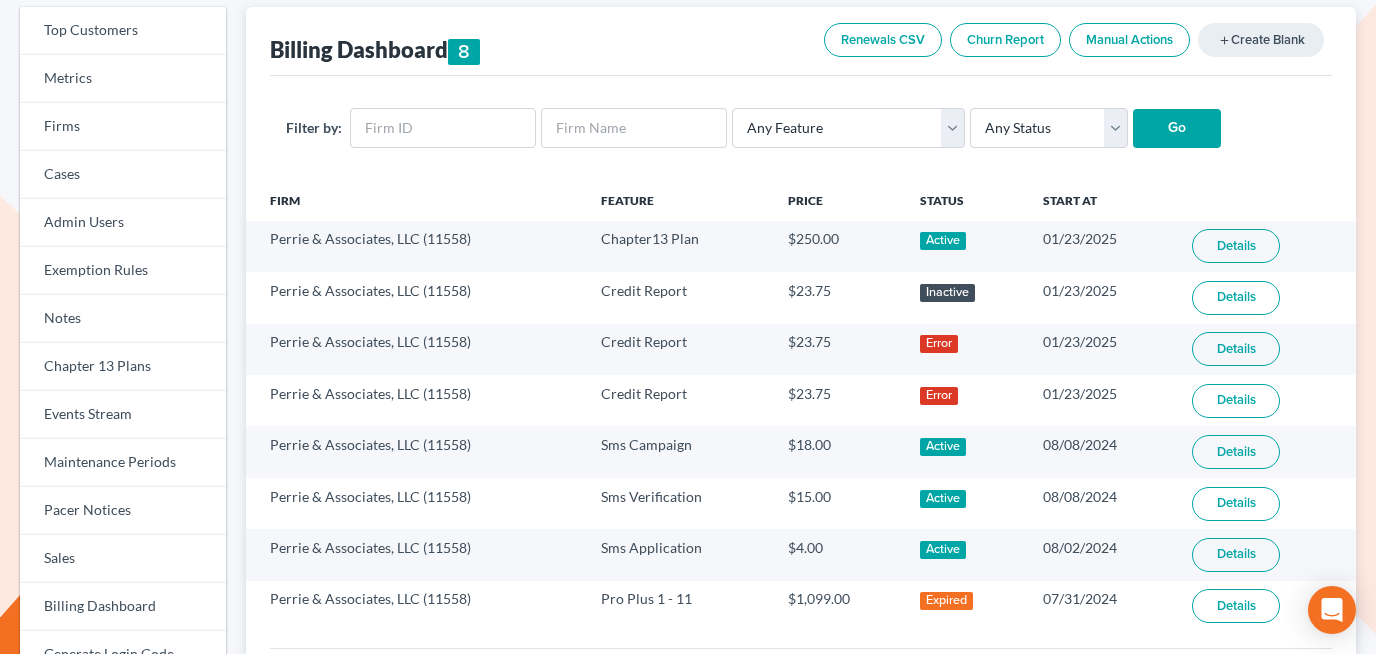 scroll, scrollTop: 123, scrollLeft: 0, axis: vertical 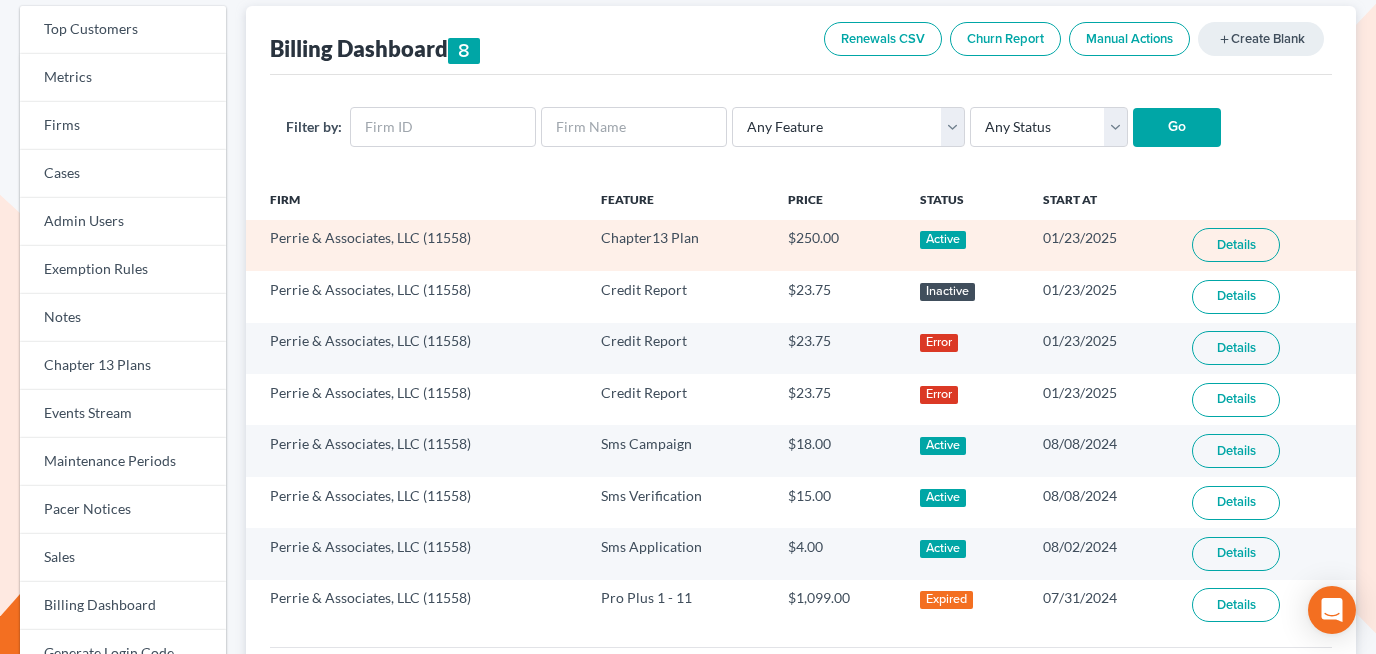 click on "Details" at bounding box center [1236, 245] 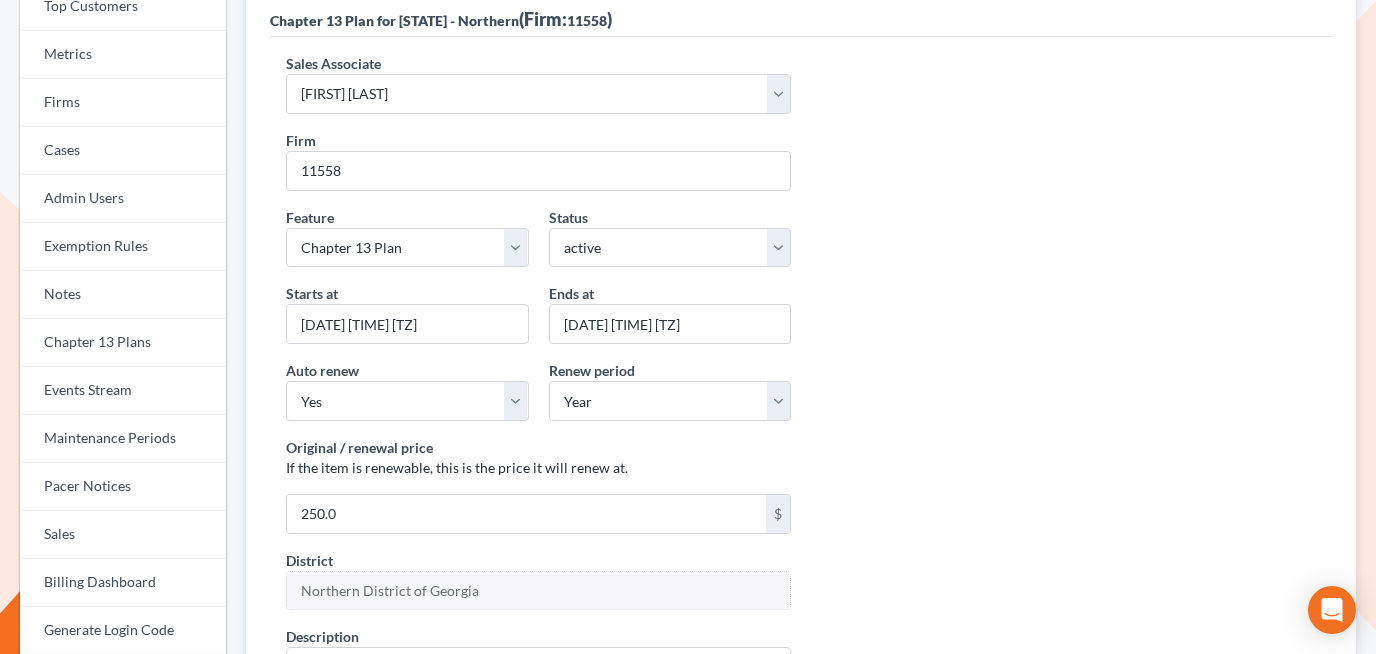 scroll, scrollTop: 227, scrollLeft: 0, axis: vertical 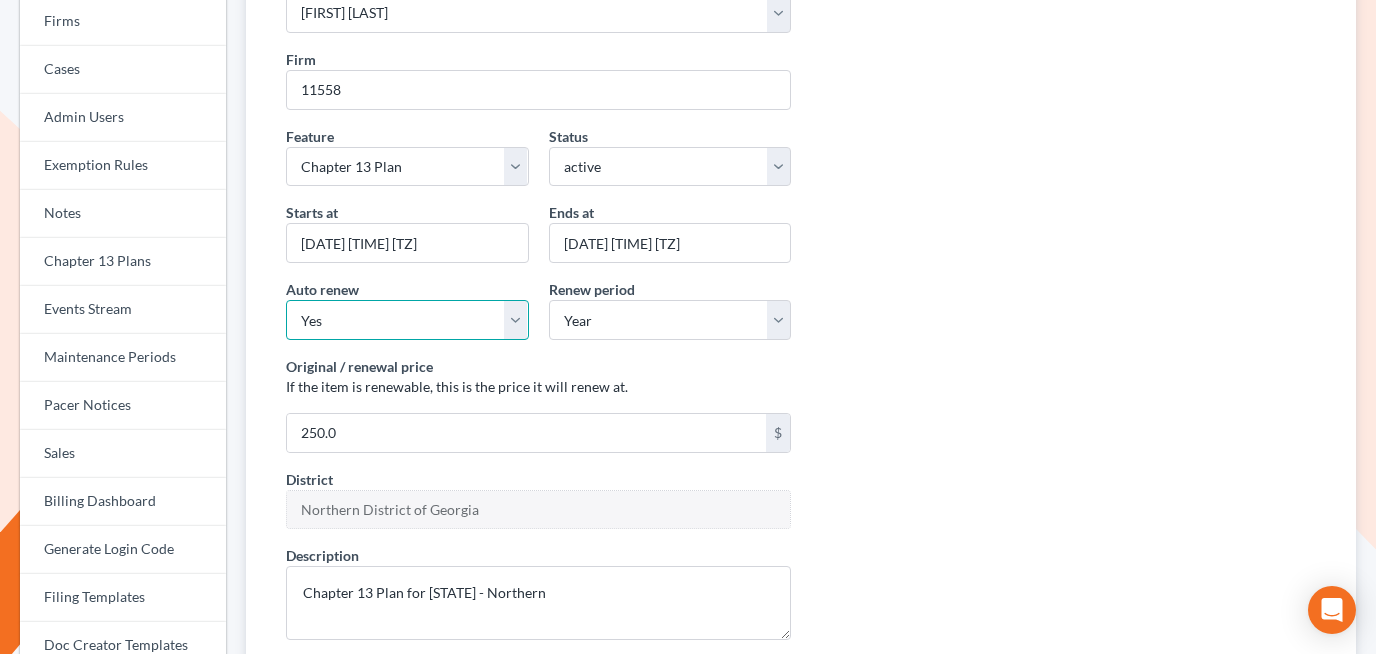 click on "Yes
No" at bounding box center [407, 320] 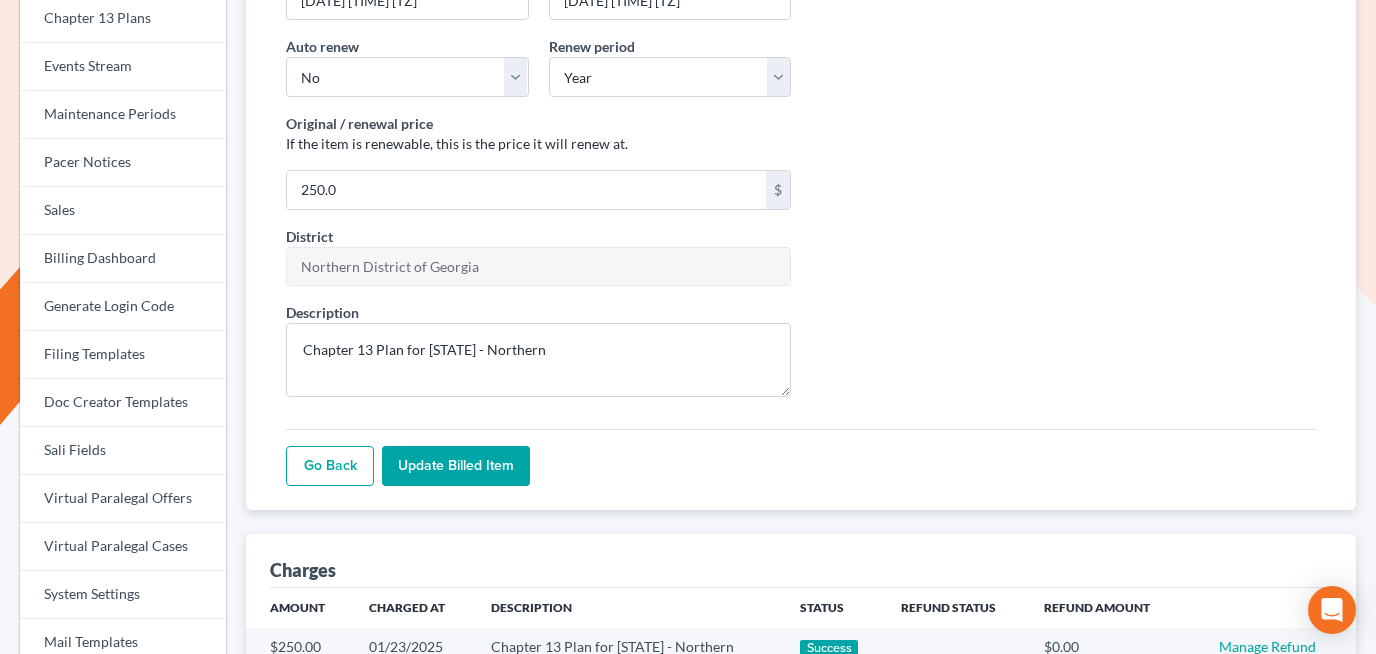 click on "Update Billed item" at bounding box center [456, 466] 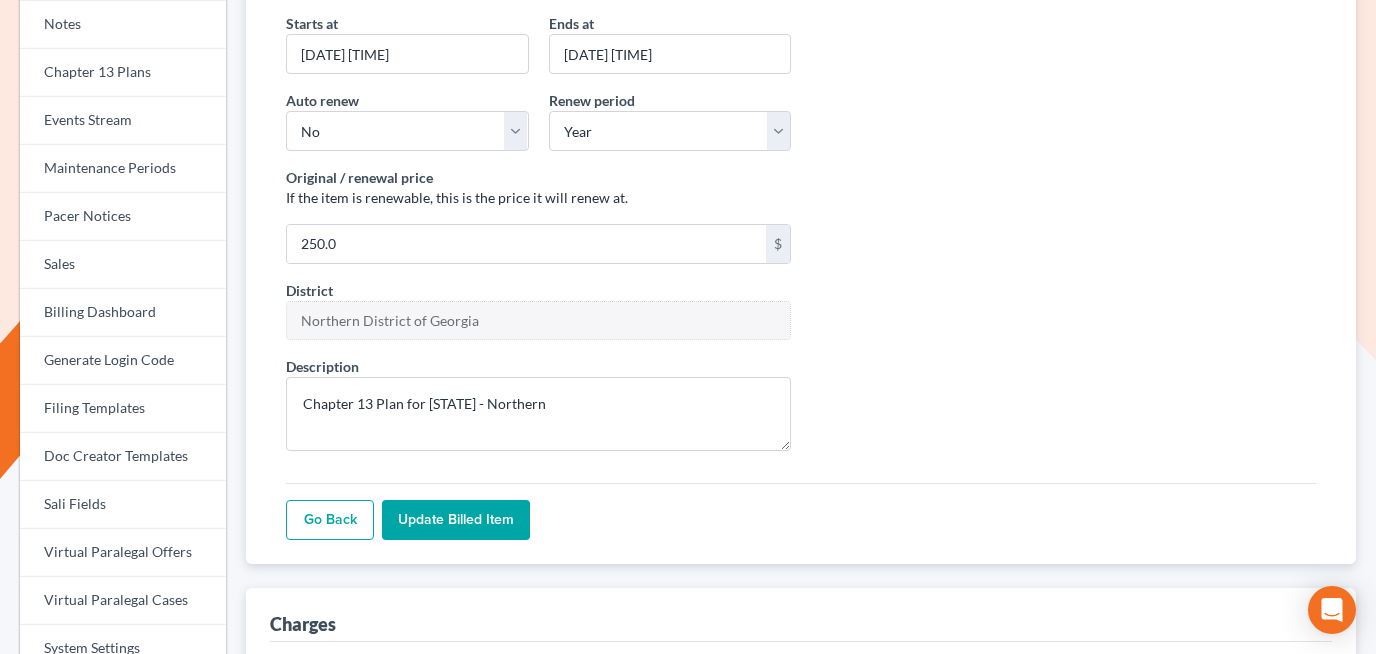 scroll, scrollTop: 415, scrollLeft: 0, axis: vertical 